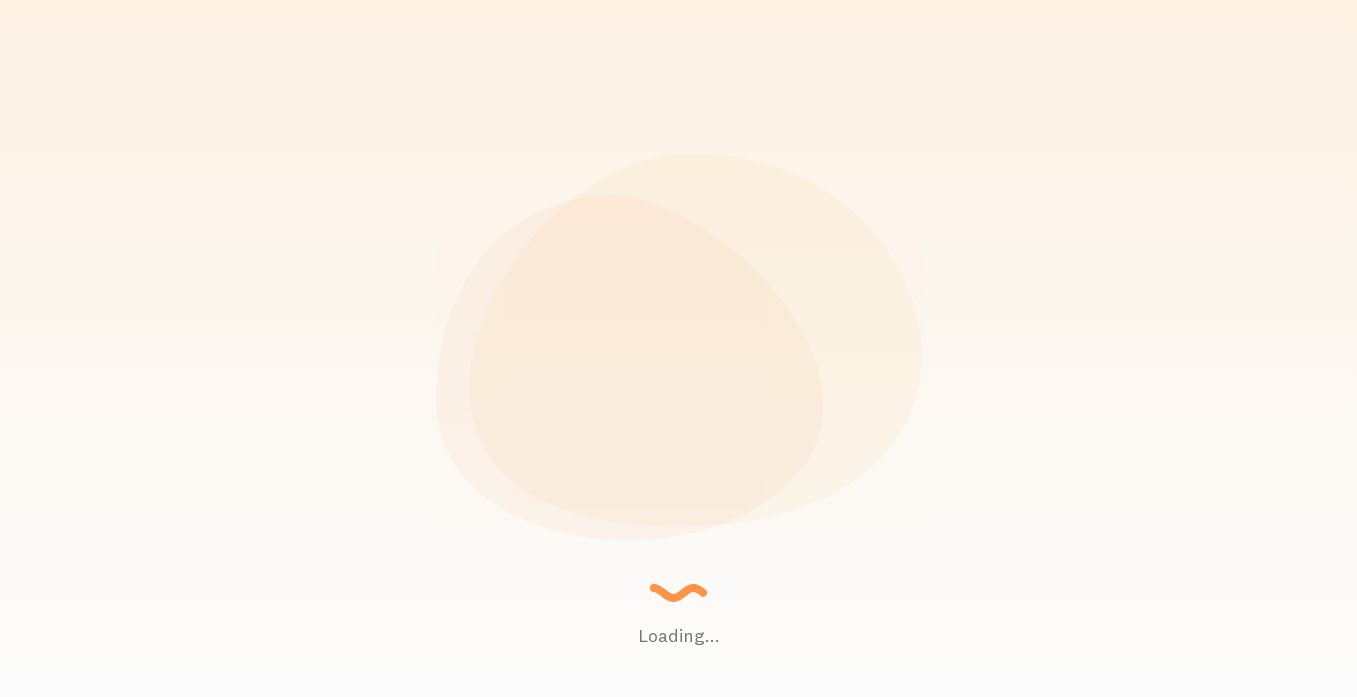 scroll, scrollTop: 0, scrollLeft: 0, axis: both 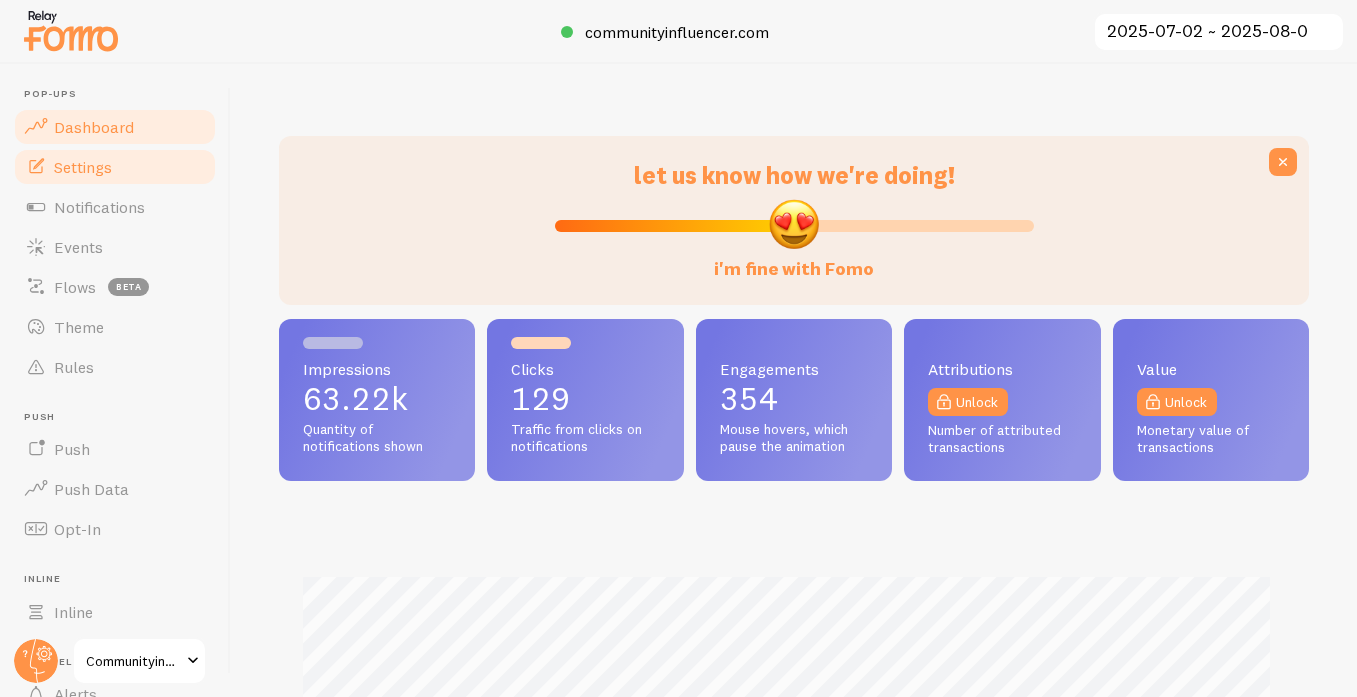 click on "Settings" at bounding box center (115, 167) 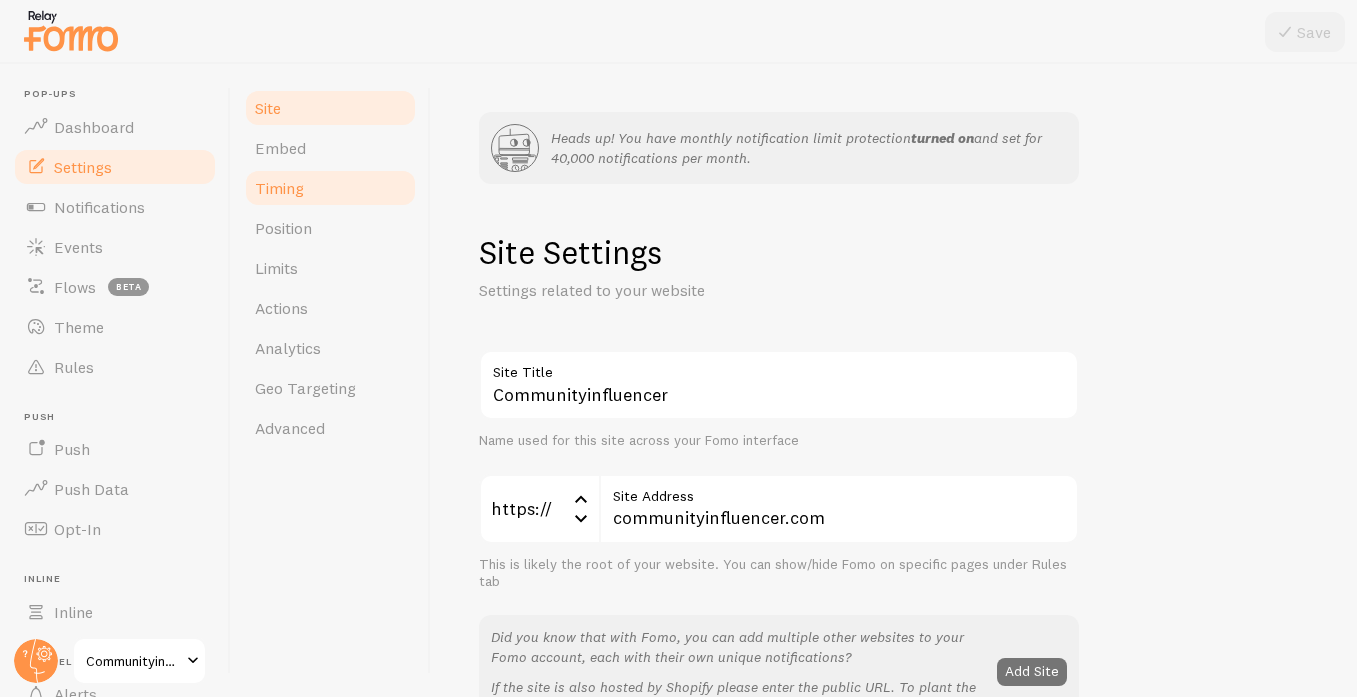 click on "Timing" at bounding box center [279, 188] 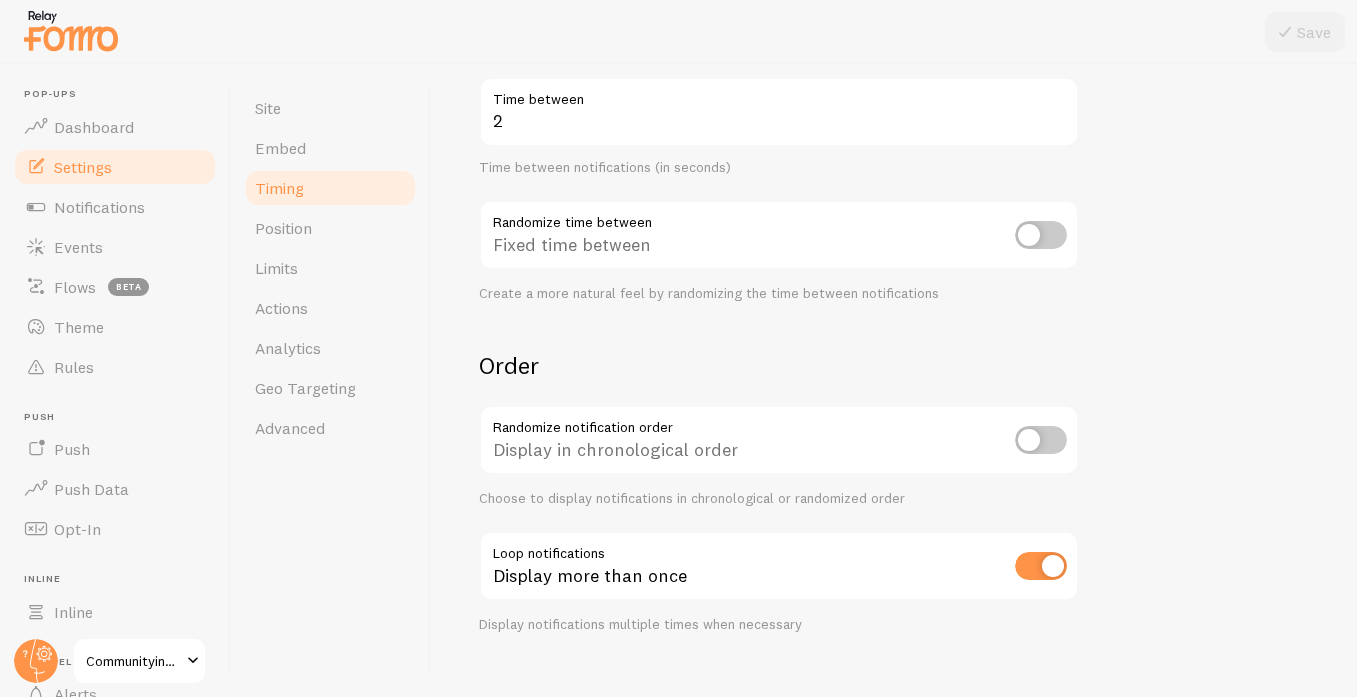 scroll, scrollTop: 576, scrollLeft: 0, axis: vertical 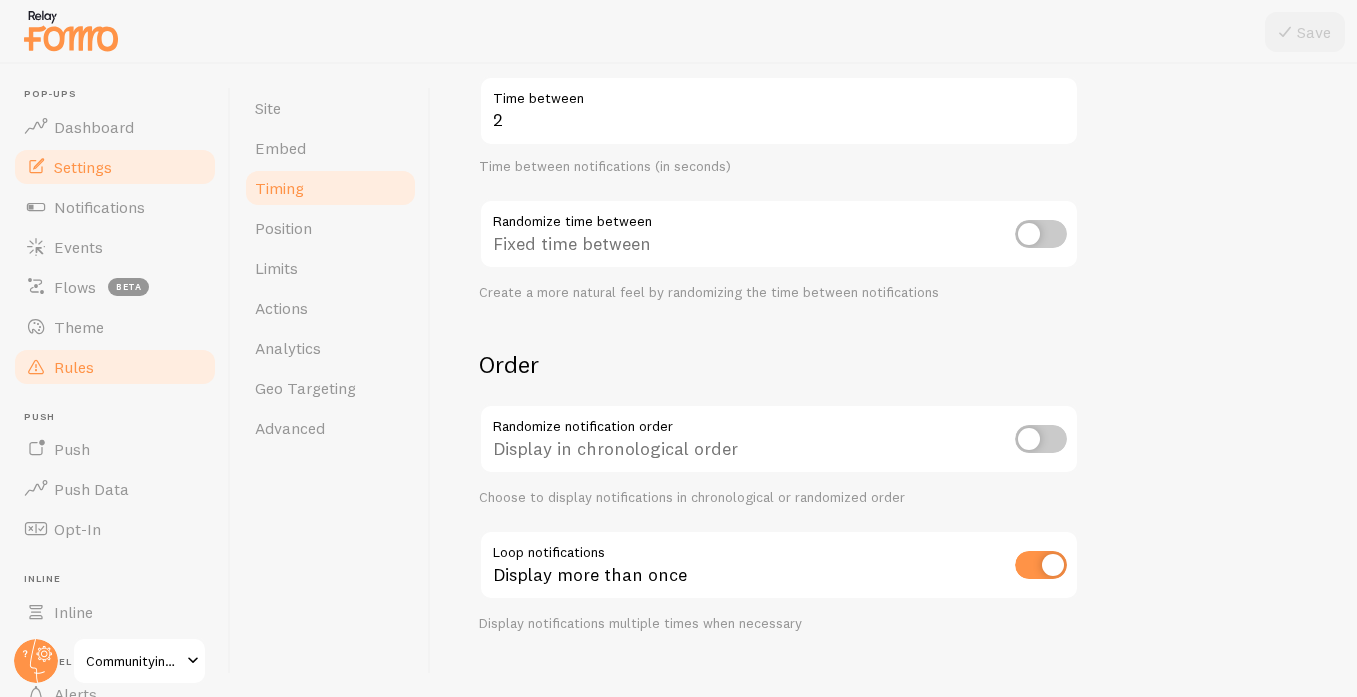 click on "Rules" at bounding box center (74, 367) 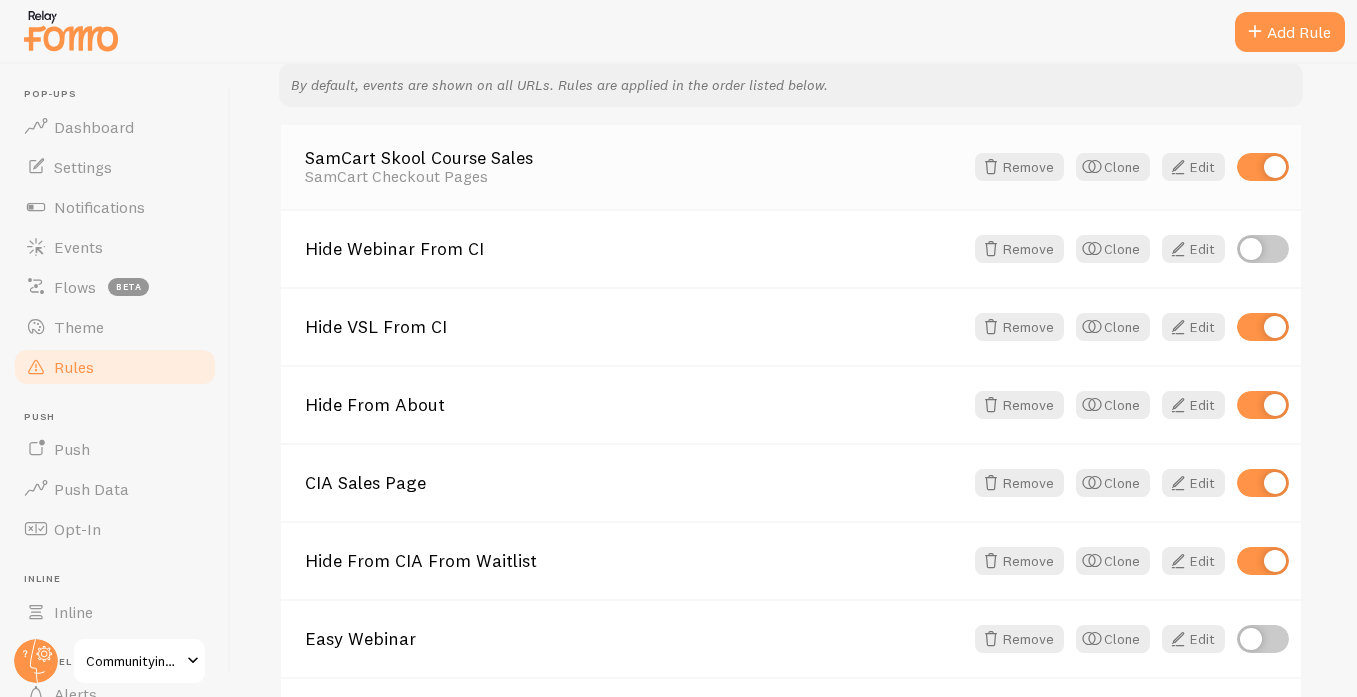 scroll, scrollTop: 231, scrollLeft: 0, axis: vertical 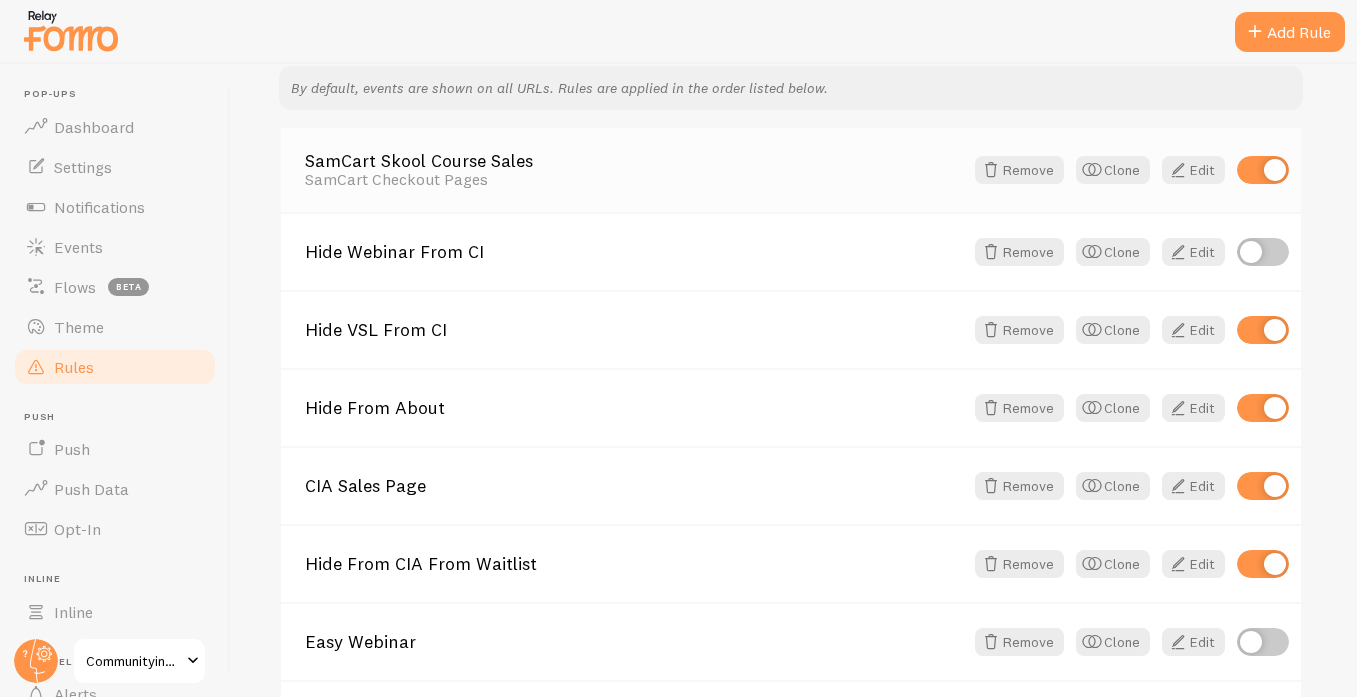click on "SamCart Skool Course Sales" at bounding box center (634, 161) 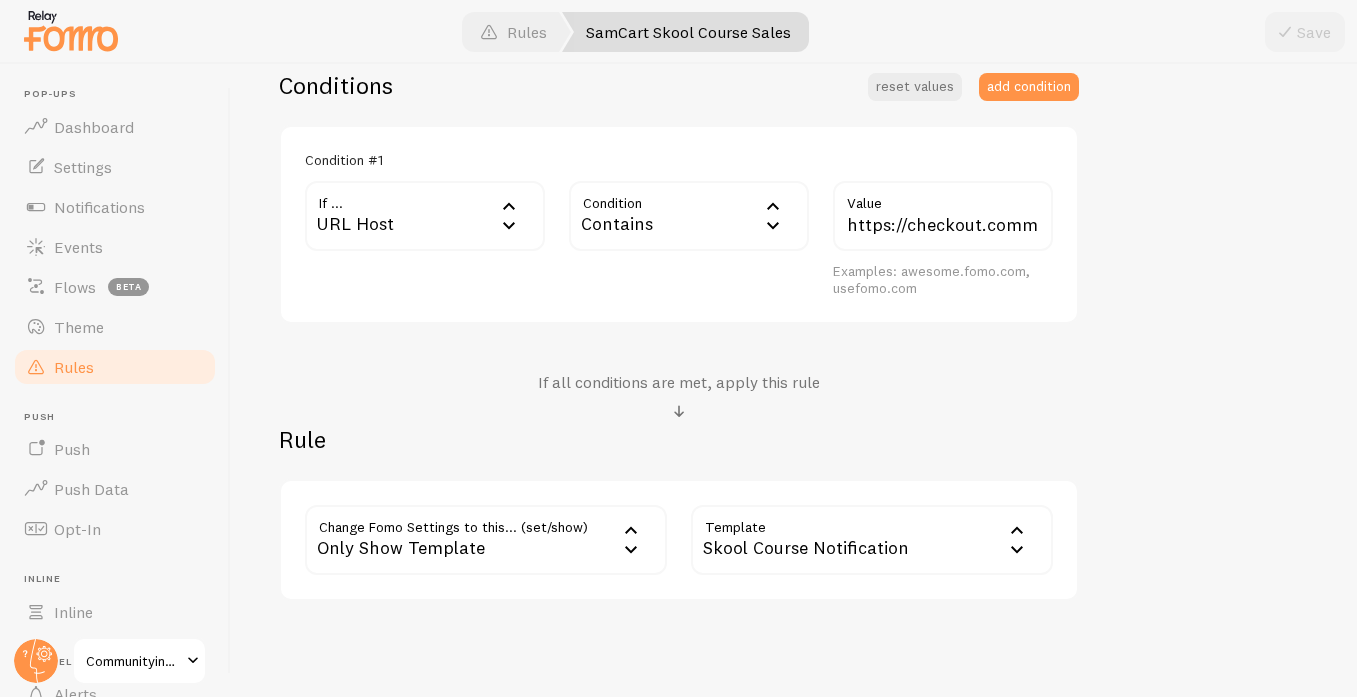 scroll, scrollTop: 578, scrollLeft: 0, axis: vertical 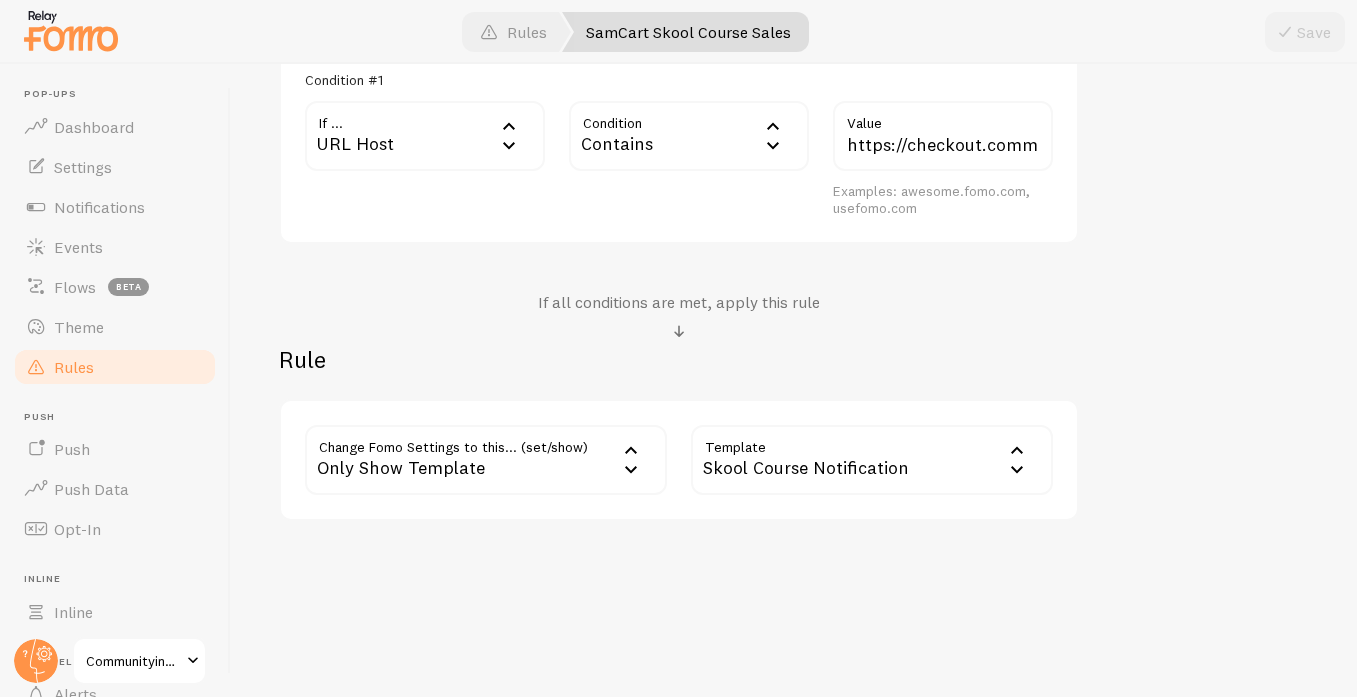 click on "Rules" at bounding box center [74, 367] 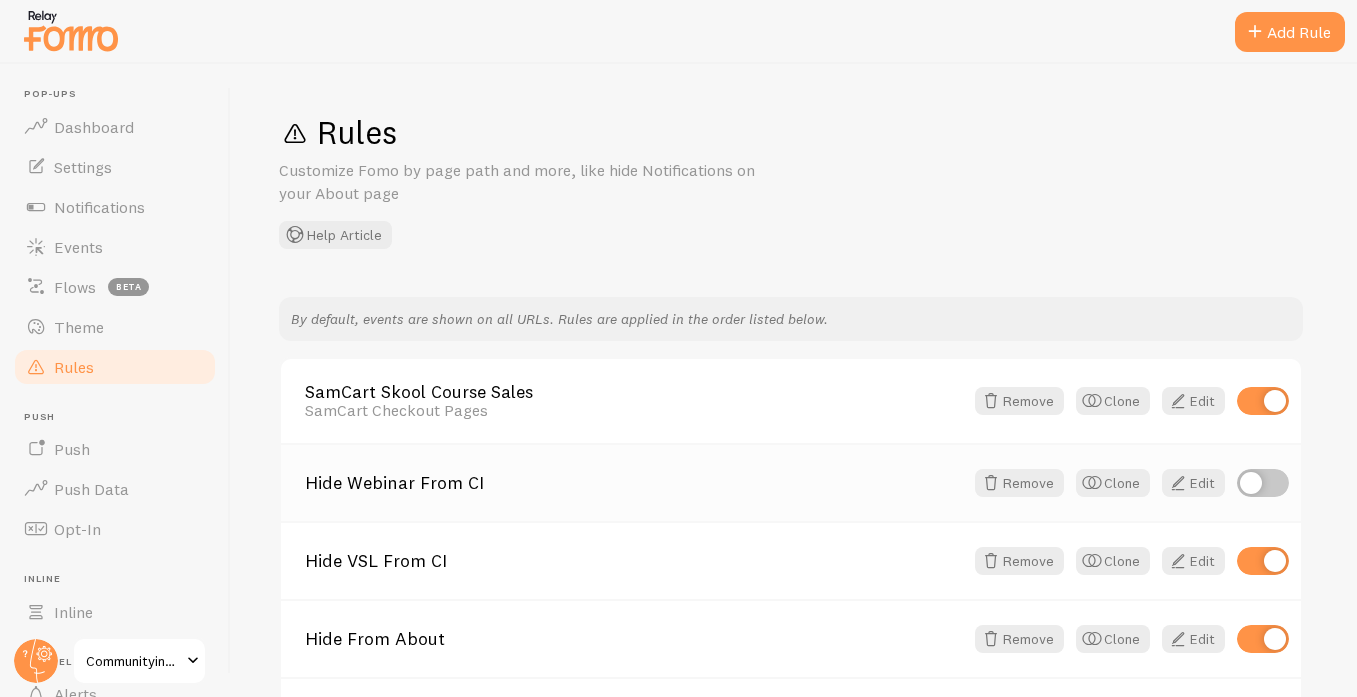 click on "Hide Webinar From CI" at bounding box center (634, 483) 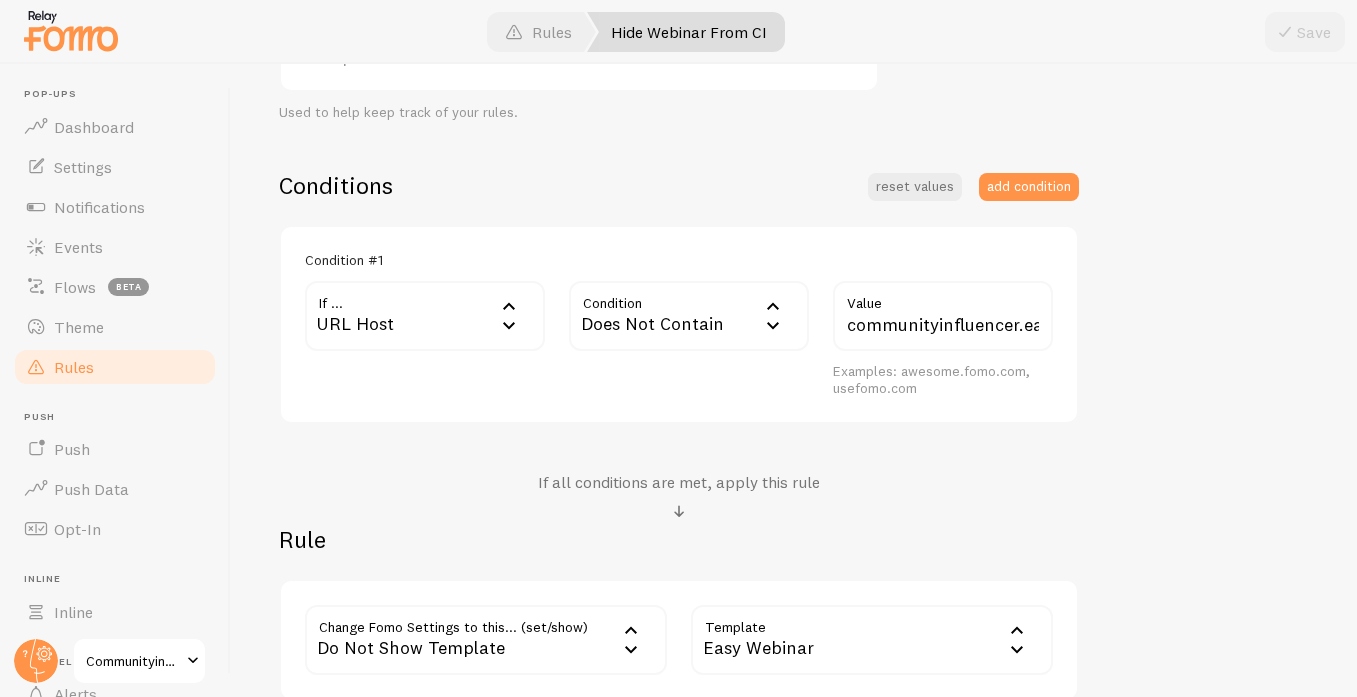 scroll, scrollTop: 578, scrollLeft: 0, axis: vertical 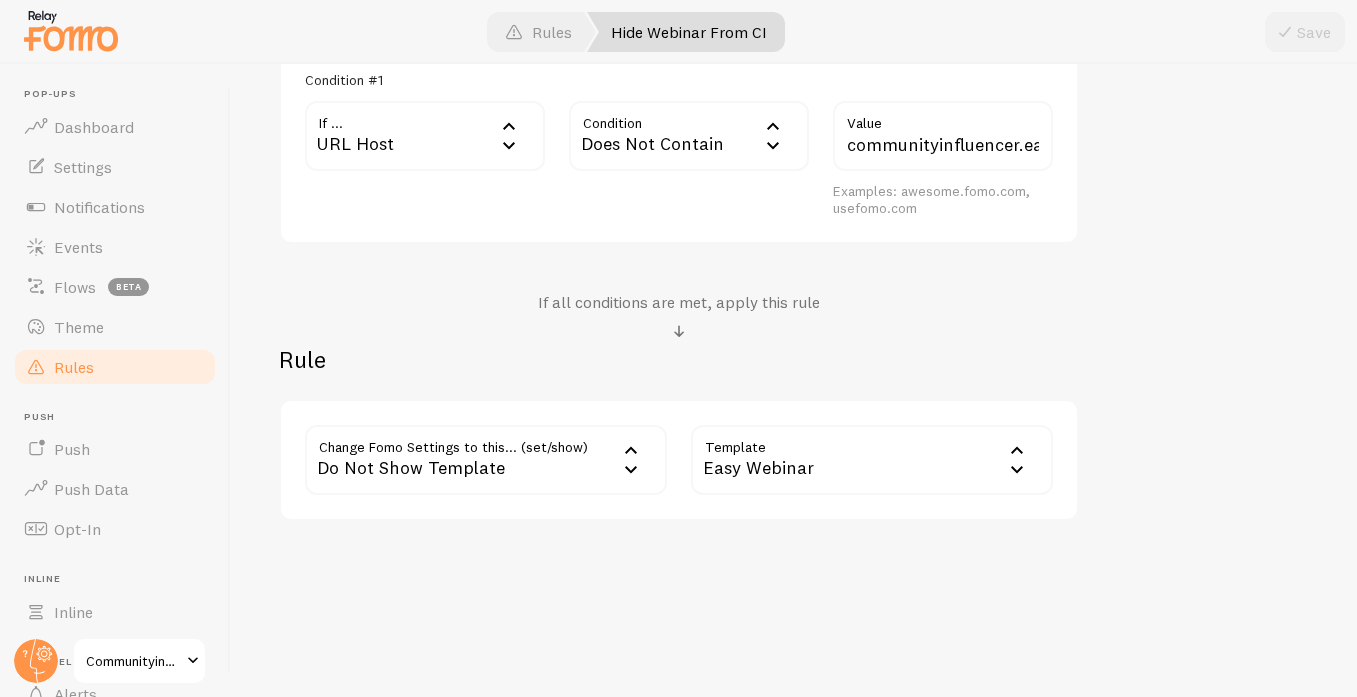 click on "Rules" at bounding box center [74, 367] 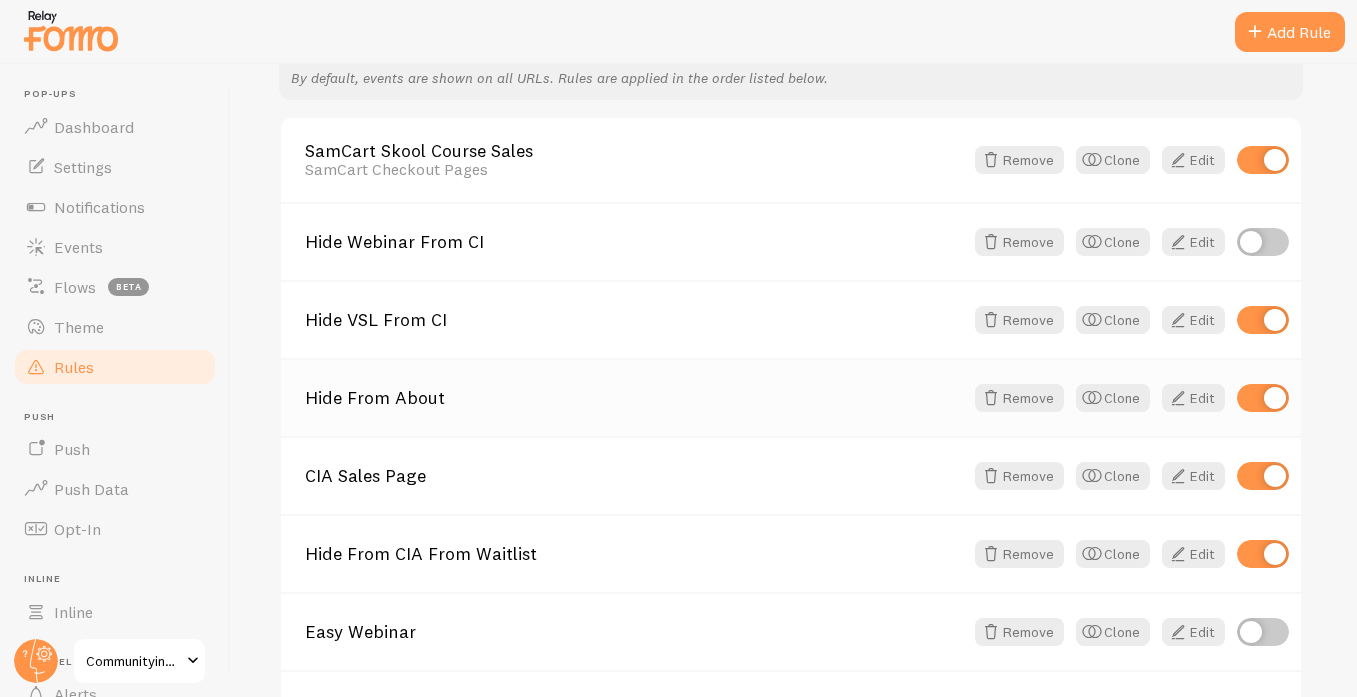 scroll, scrollTop: 276, scrollLeft: 0, axis: vertical 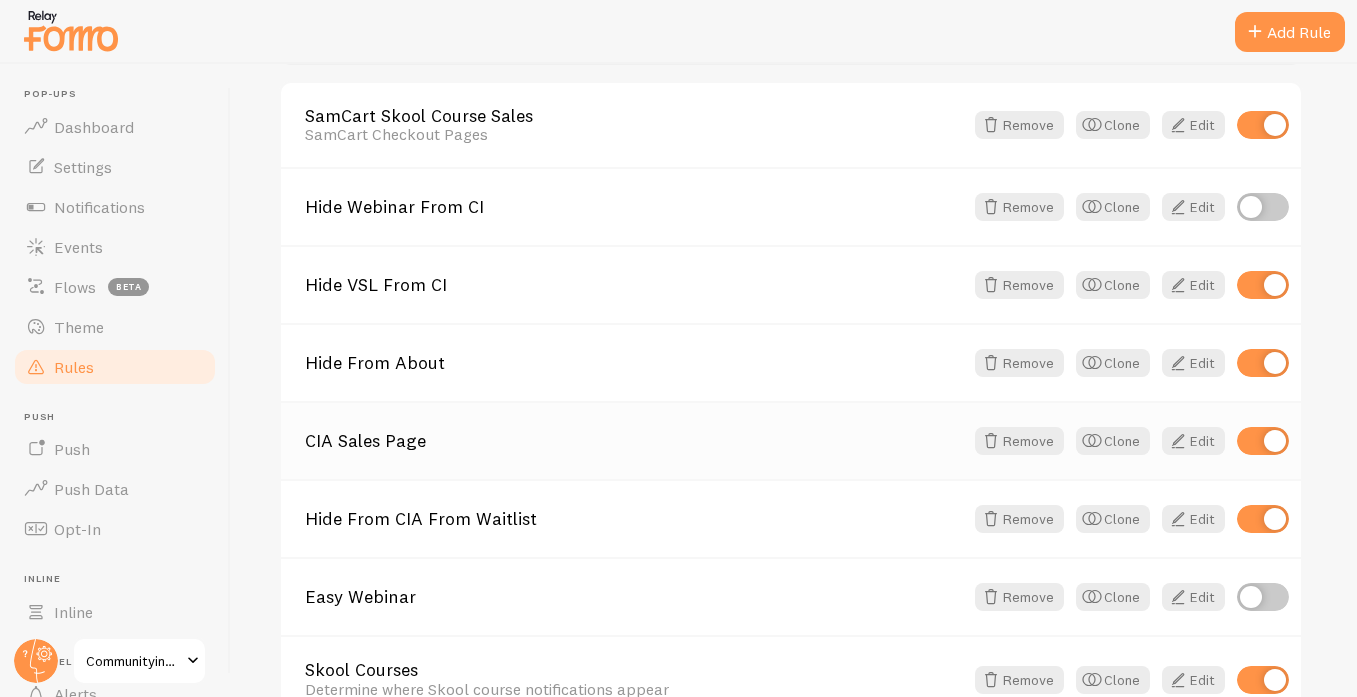 click on "CIA Sales Page" at bounding box center (634, 441) 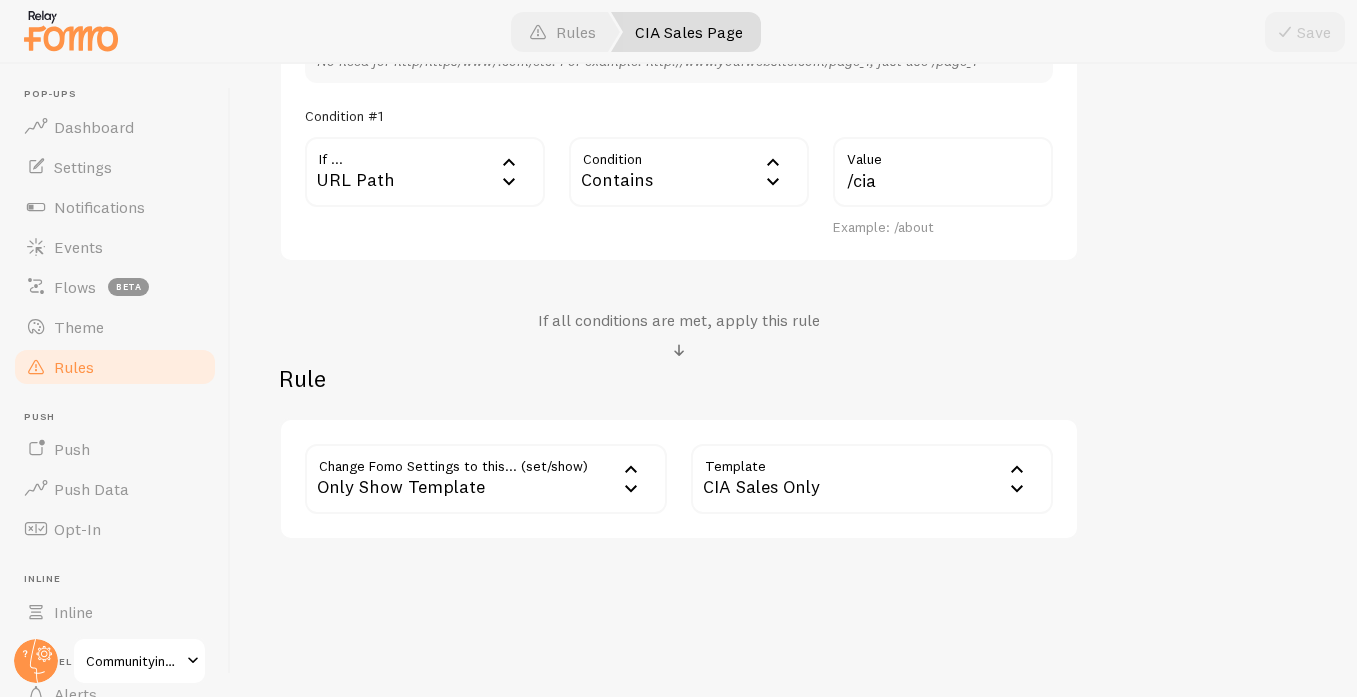 scroll, scrollTop: 629, scrollLeft: 0, axis: vertical 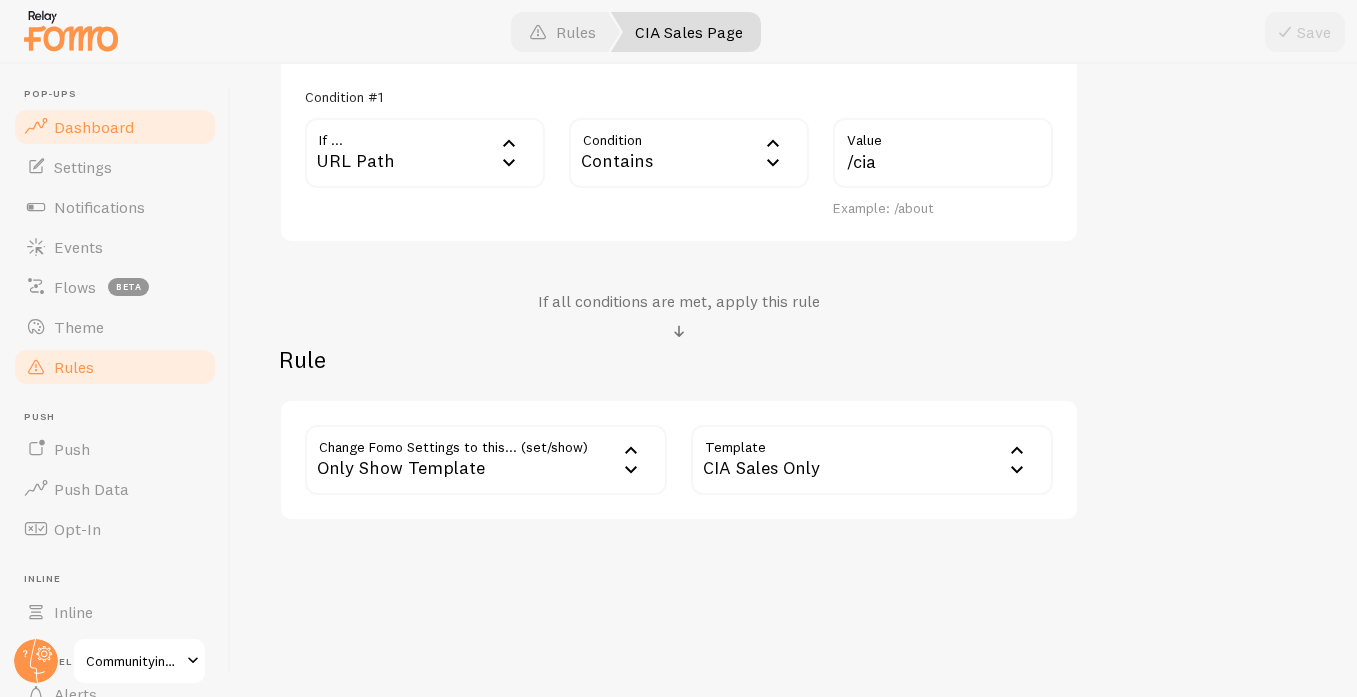 click on "Dashboard" at bounding box center (94, 127) 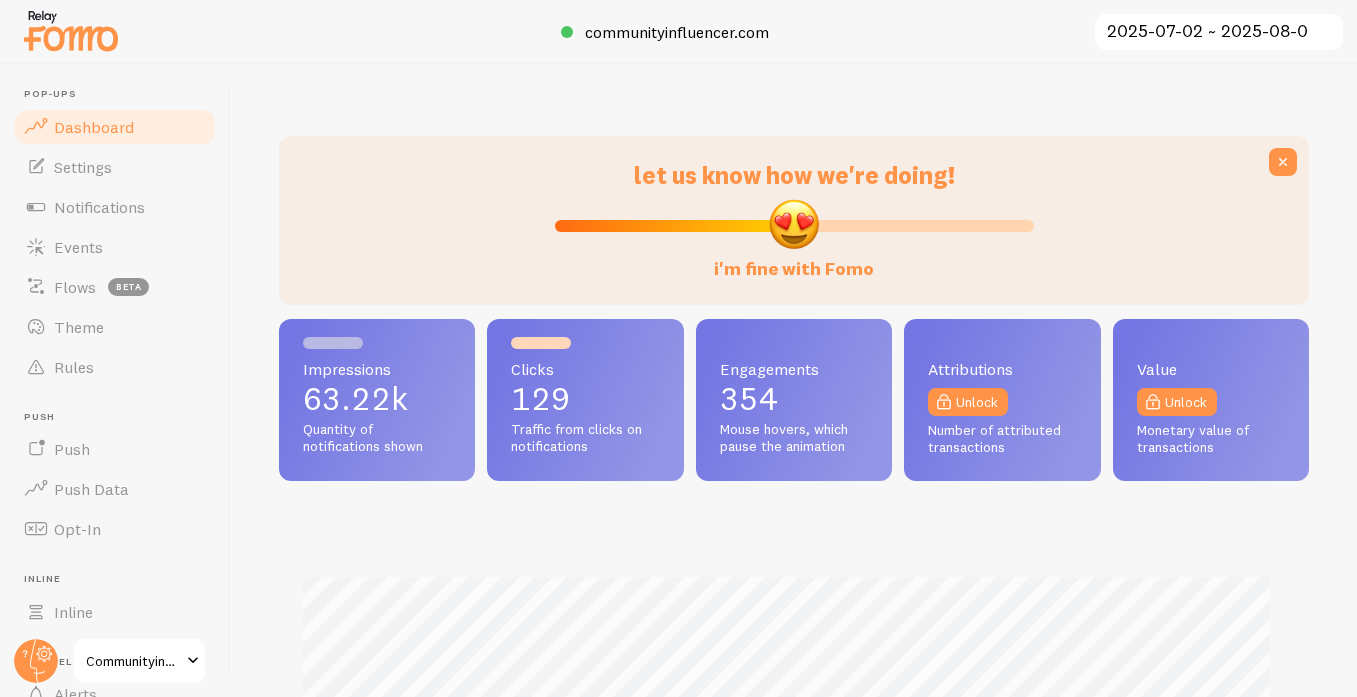 scroll, scrollTop: 999474, scrollLeft: 998985, axis: both 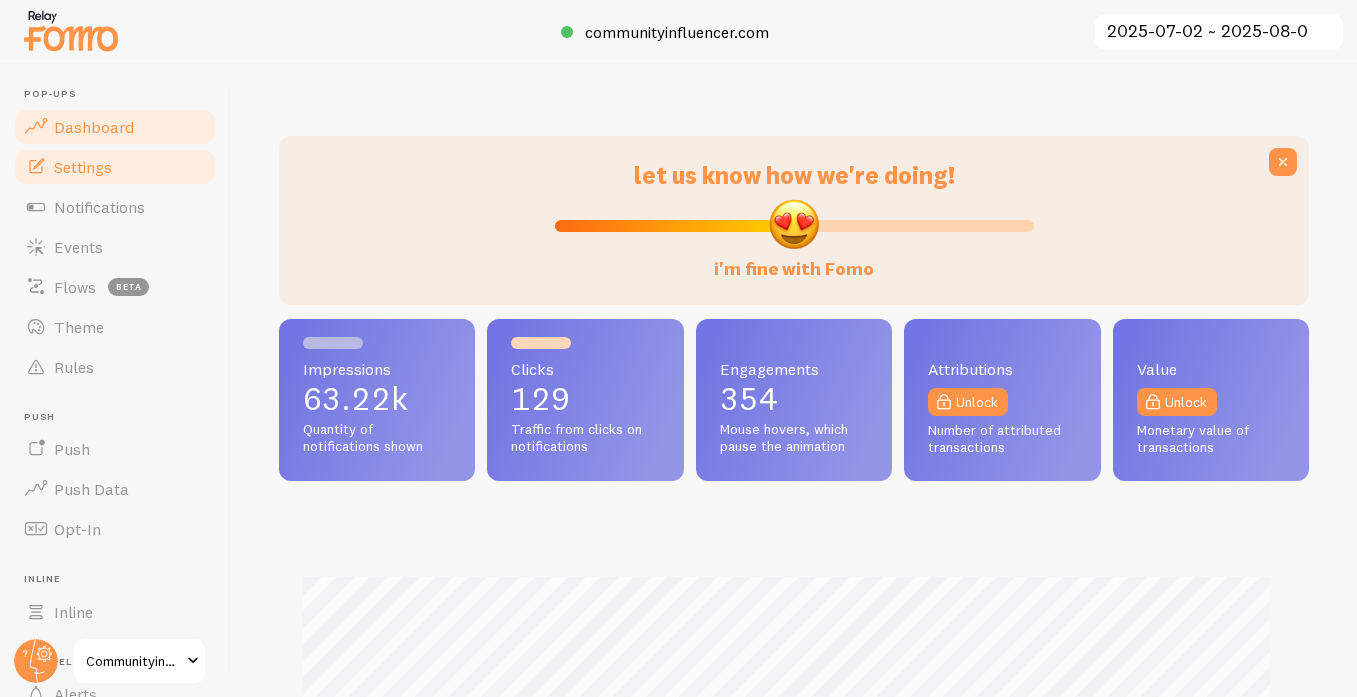 click on "Settings" at bounding box center [83, 167] 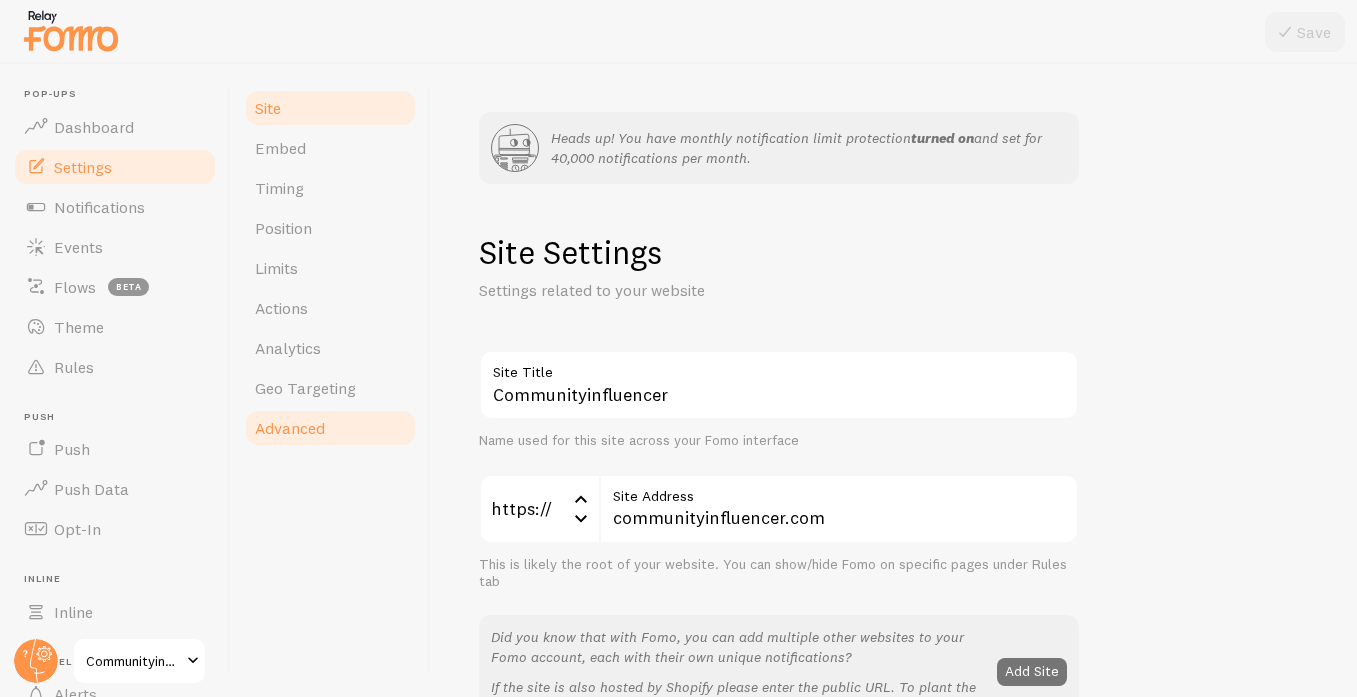 click on "Advanced" at bounding box center [290, 428] 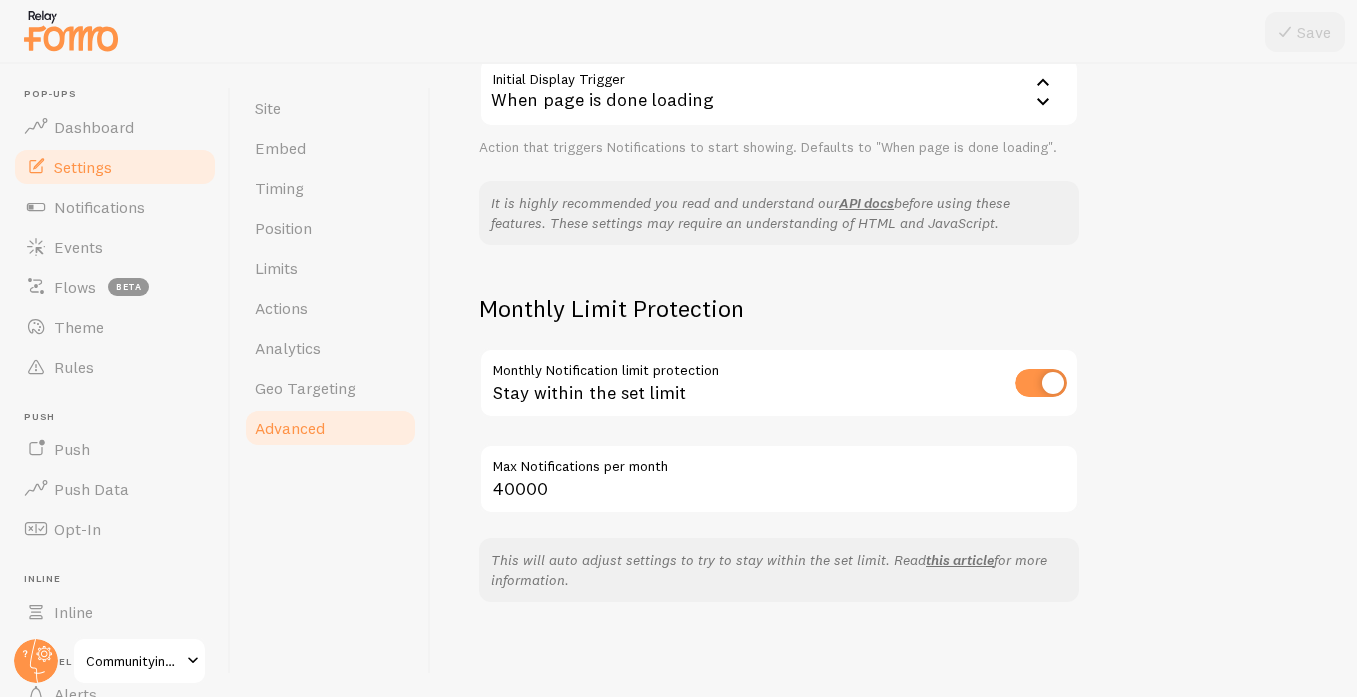 scroll, scrollTop: 677, scrollLeft: 0, axis: vertical 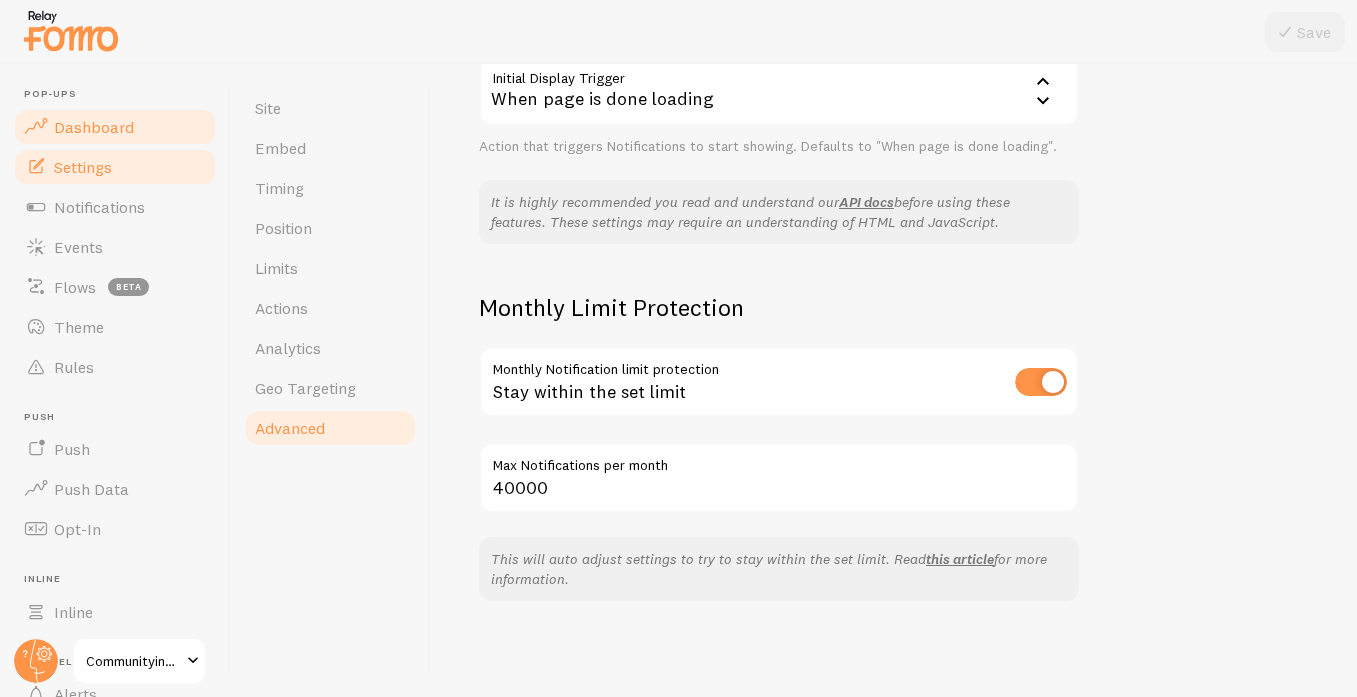 click on "Dashboard" at bounding box center (94, 127) 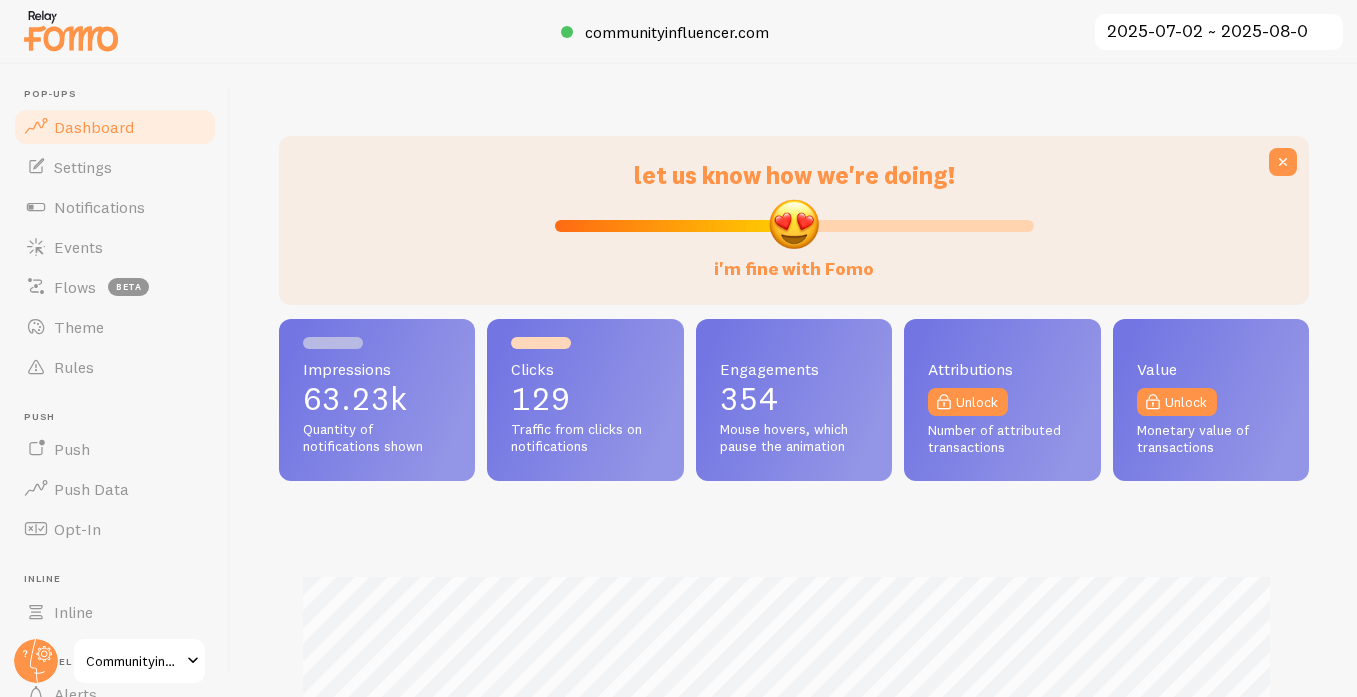 scroll, scrollTop: 999474, scrollLeft: 998985, axis: both 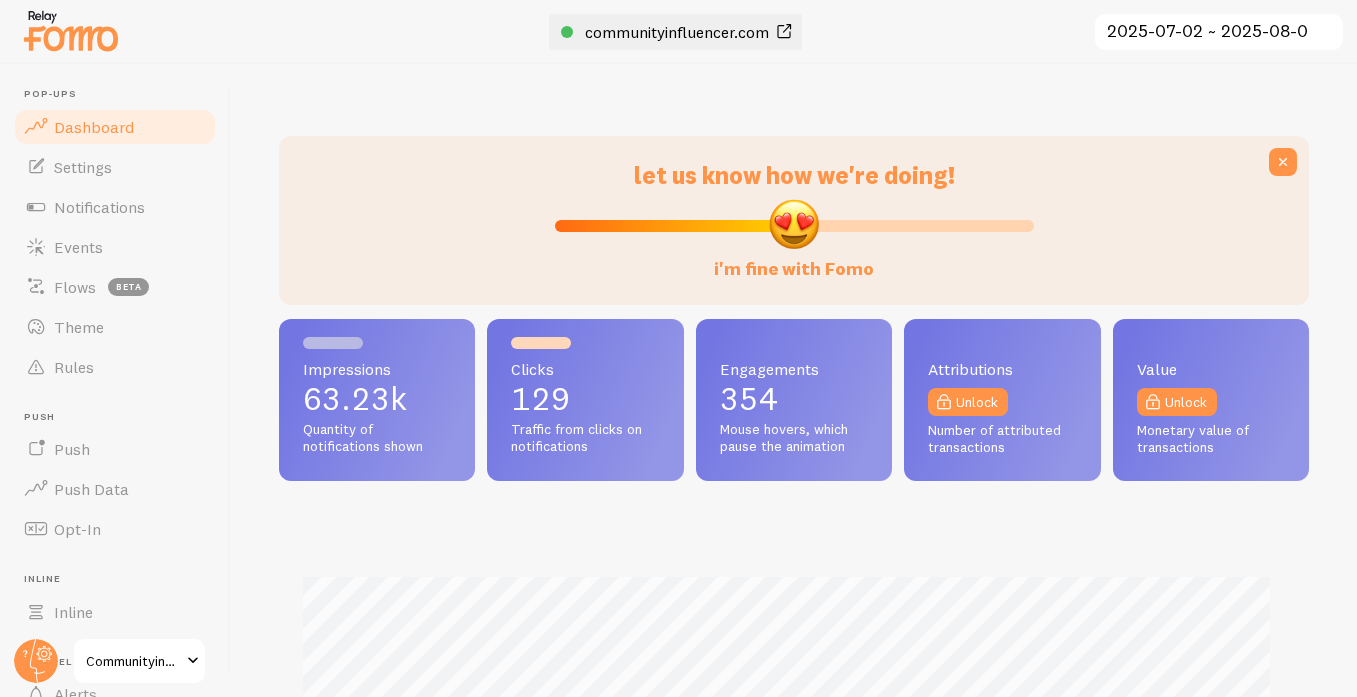 click on "communityinfluencer.com" at bounding box center [677, 32] 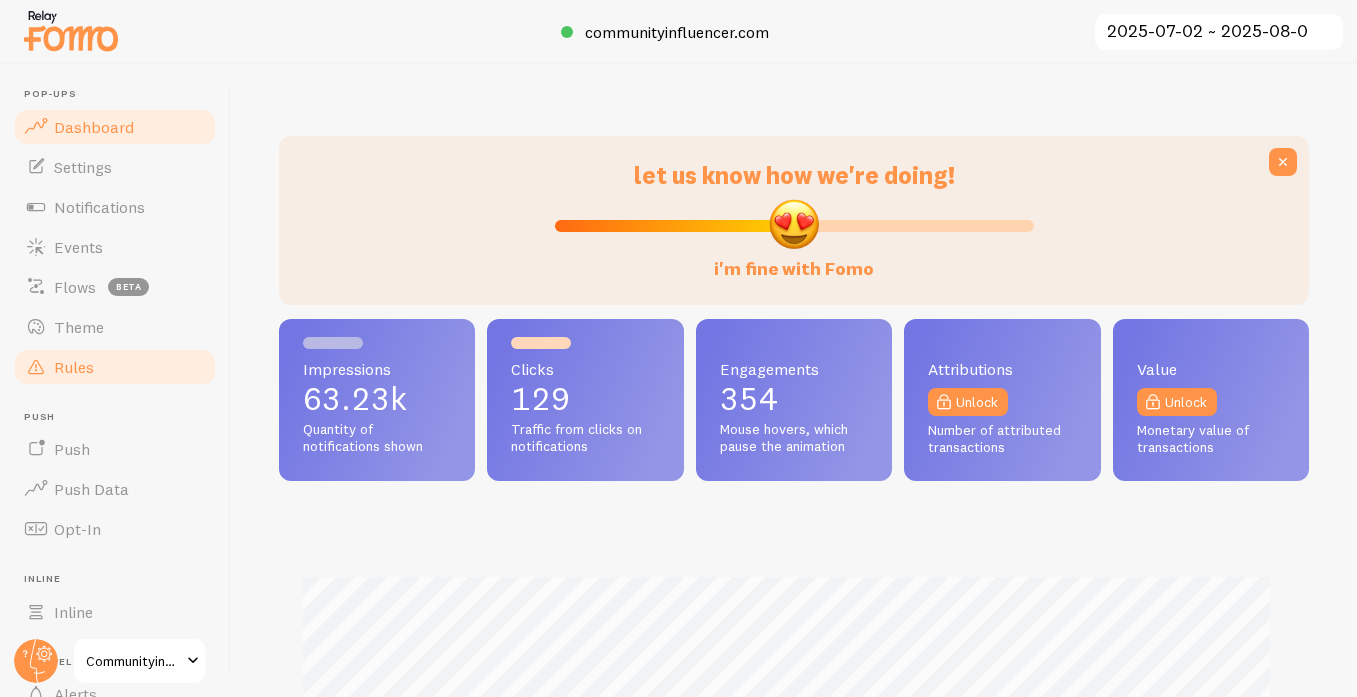 click on "Rules" at bounding box center [74, 367] 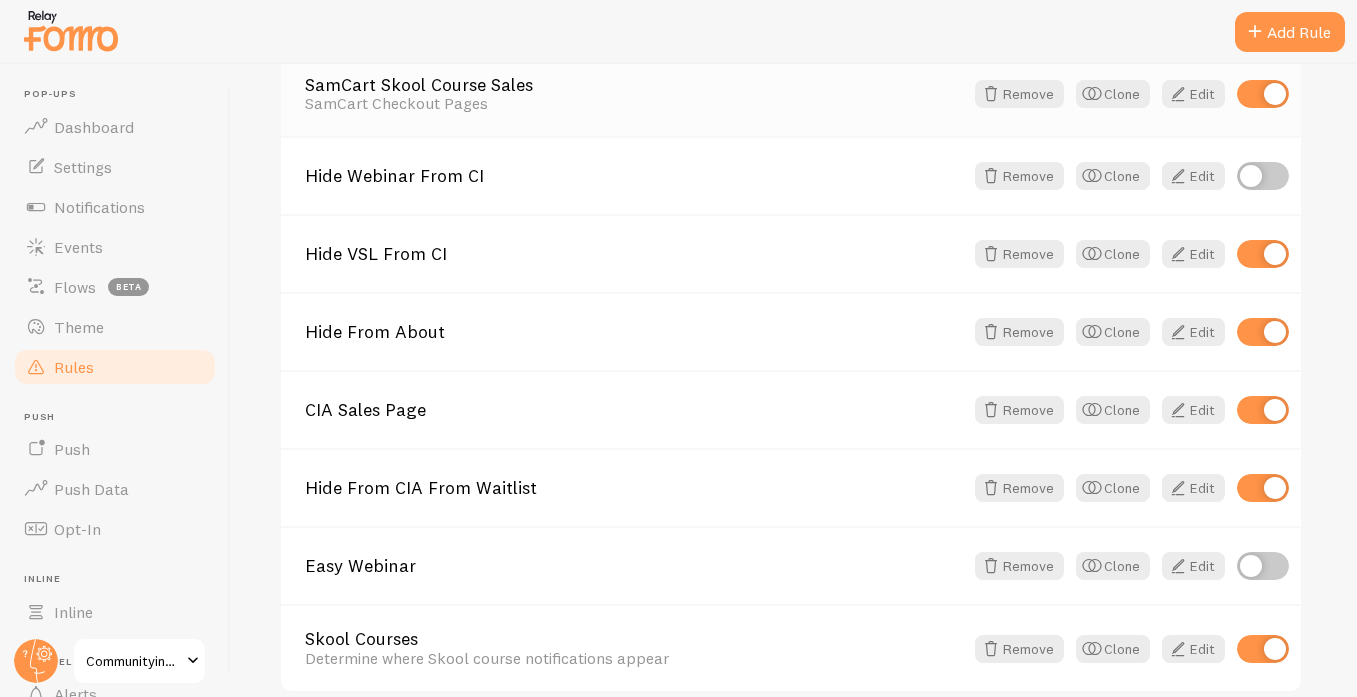 scroll, scrollTop: 399, scrollLeft: 0, axis: vertical 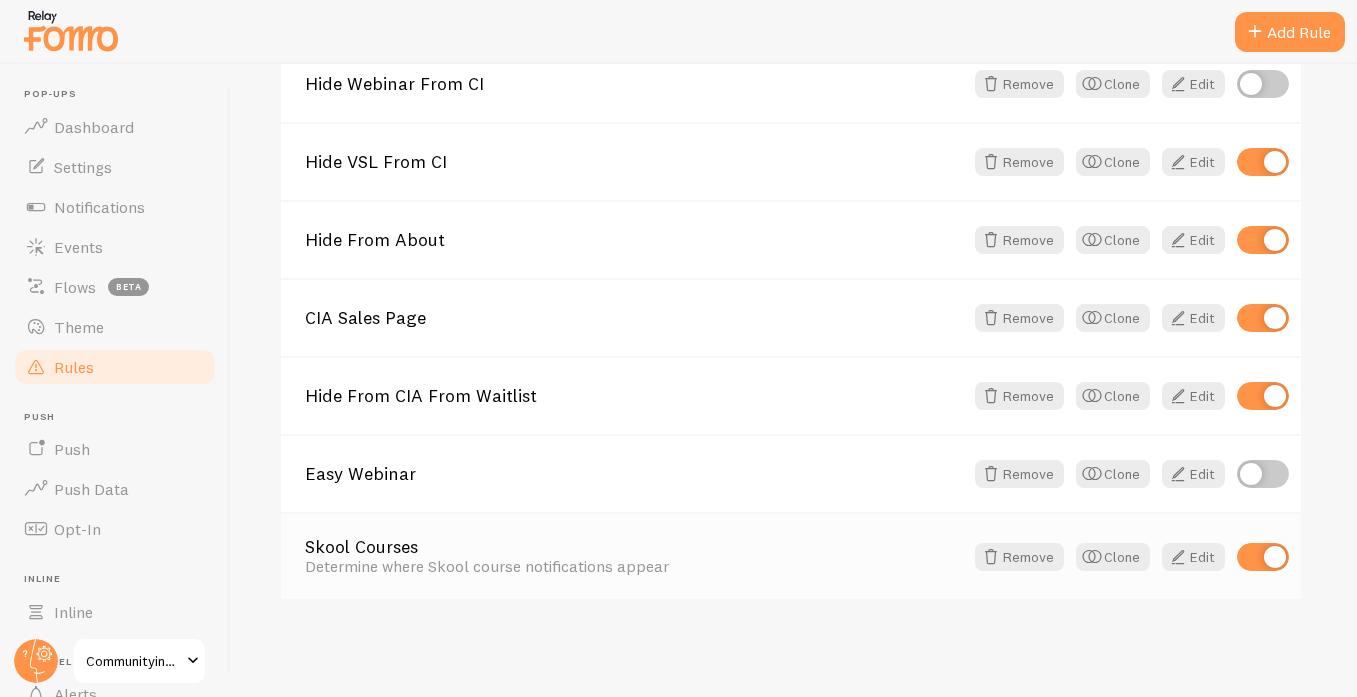 click on "Skool Courses" at bounding box center (634, 547) 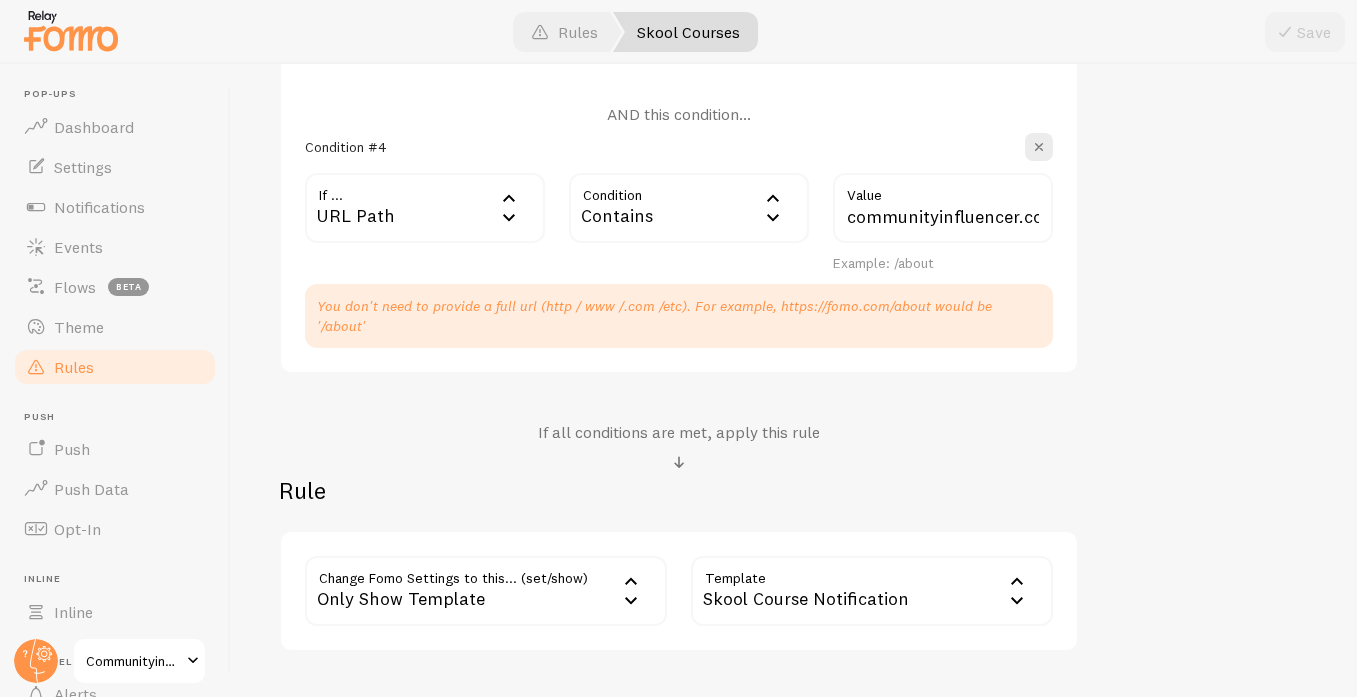 scroll, scrollTop: 1333, scrollLeft: 0, axis: vertical 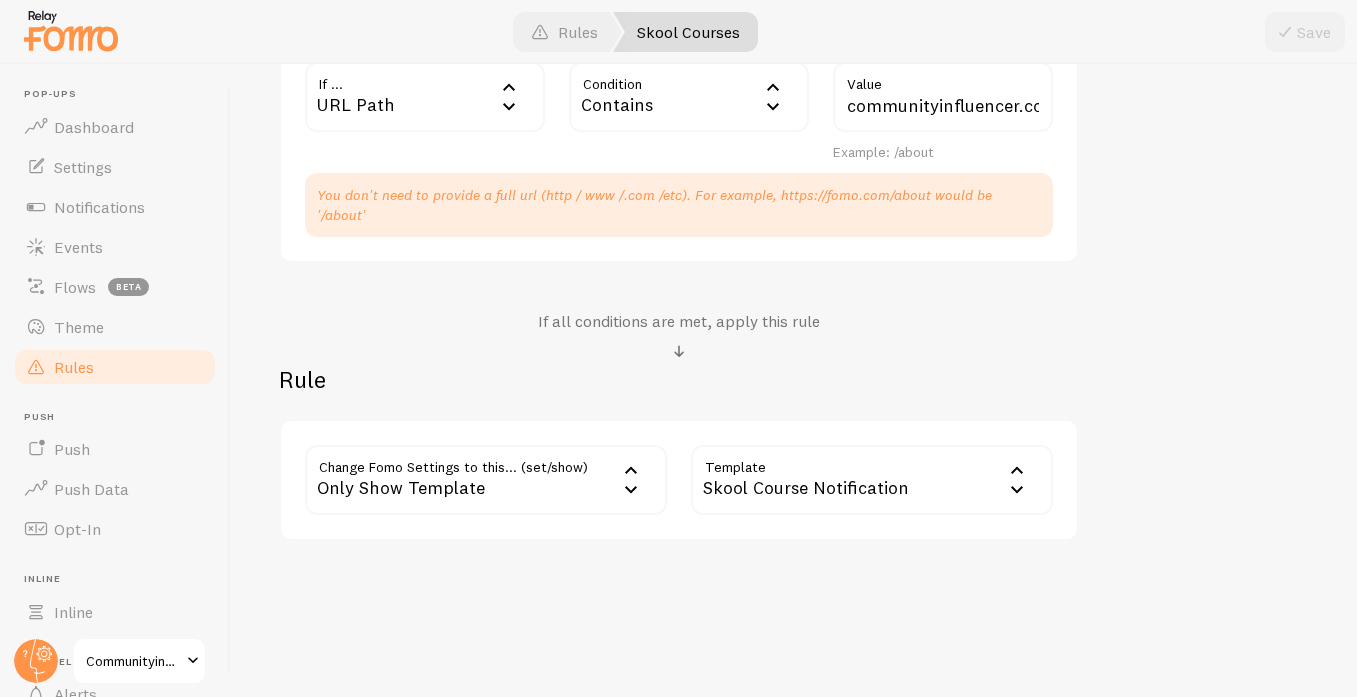 click on "Rules" at bounding box center (74, 367) 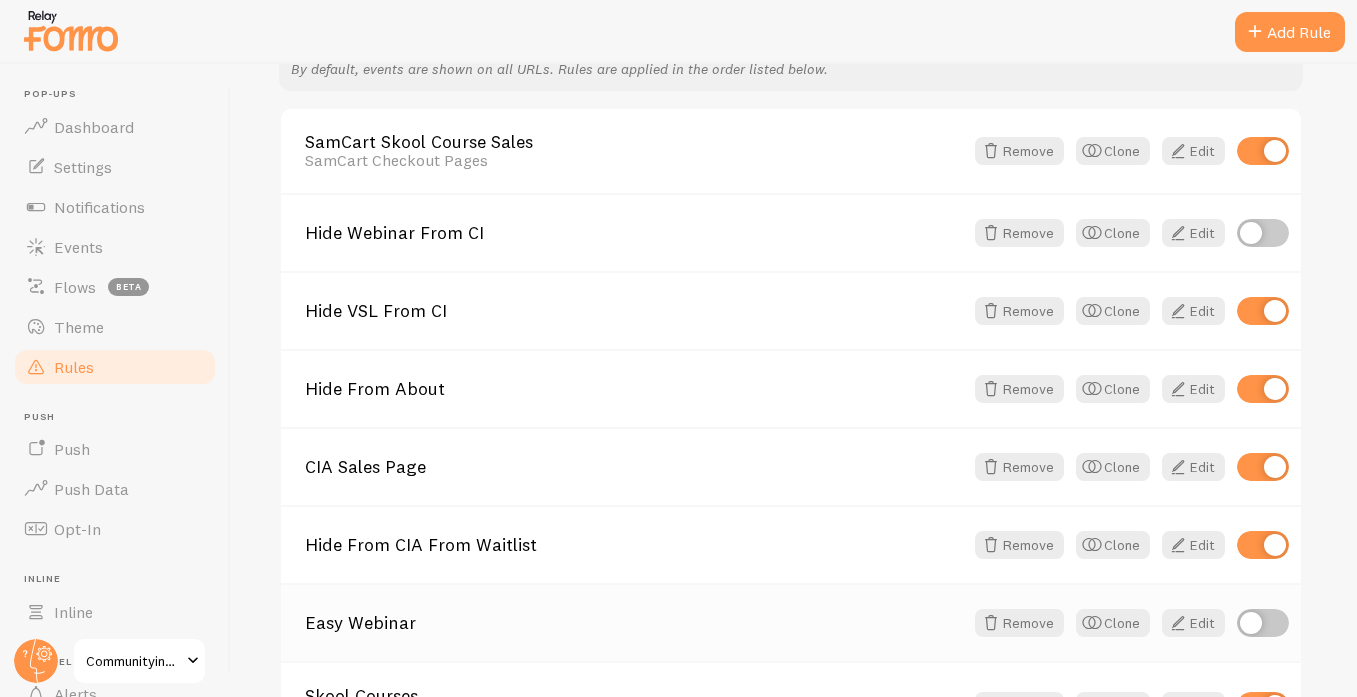 scroll, scrollTop: 399, scrollLeft: 0, axis: vertical 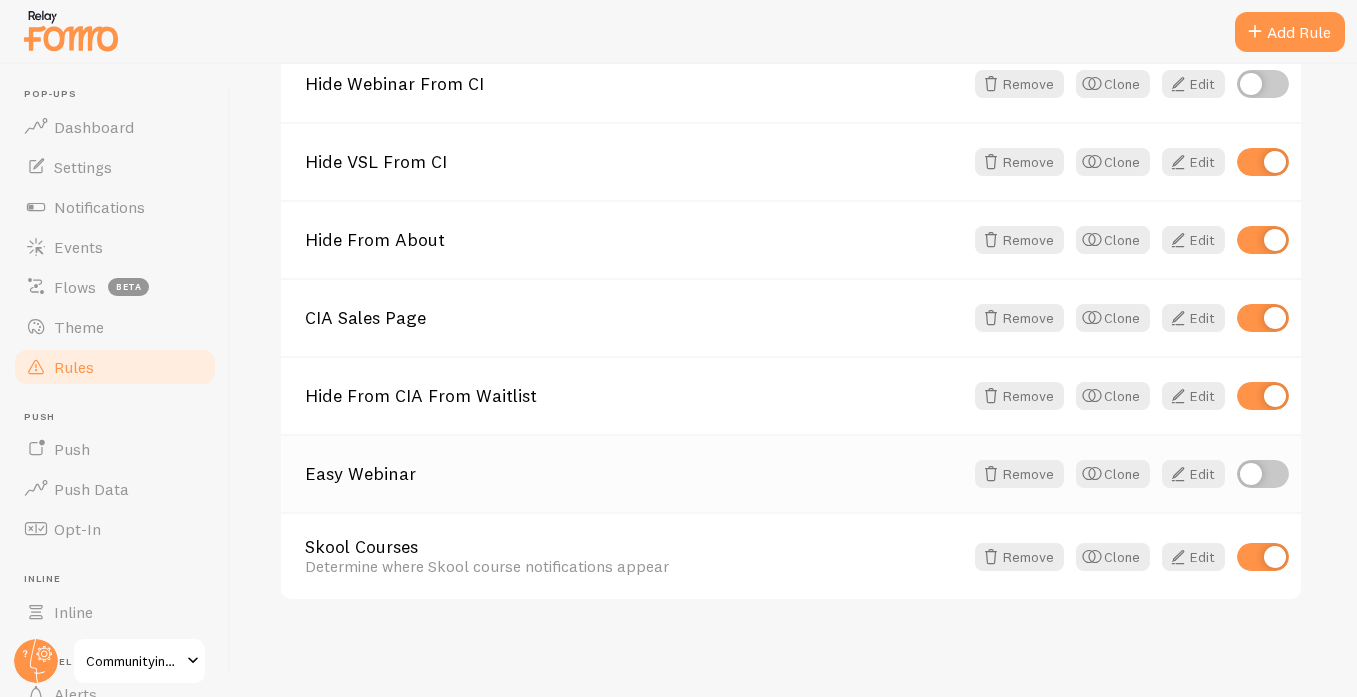 click on "Easy Webinar" at bounding box center (634, 474) 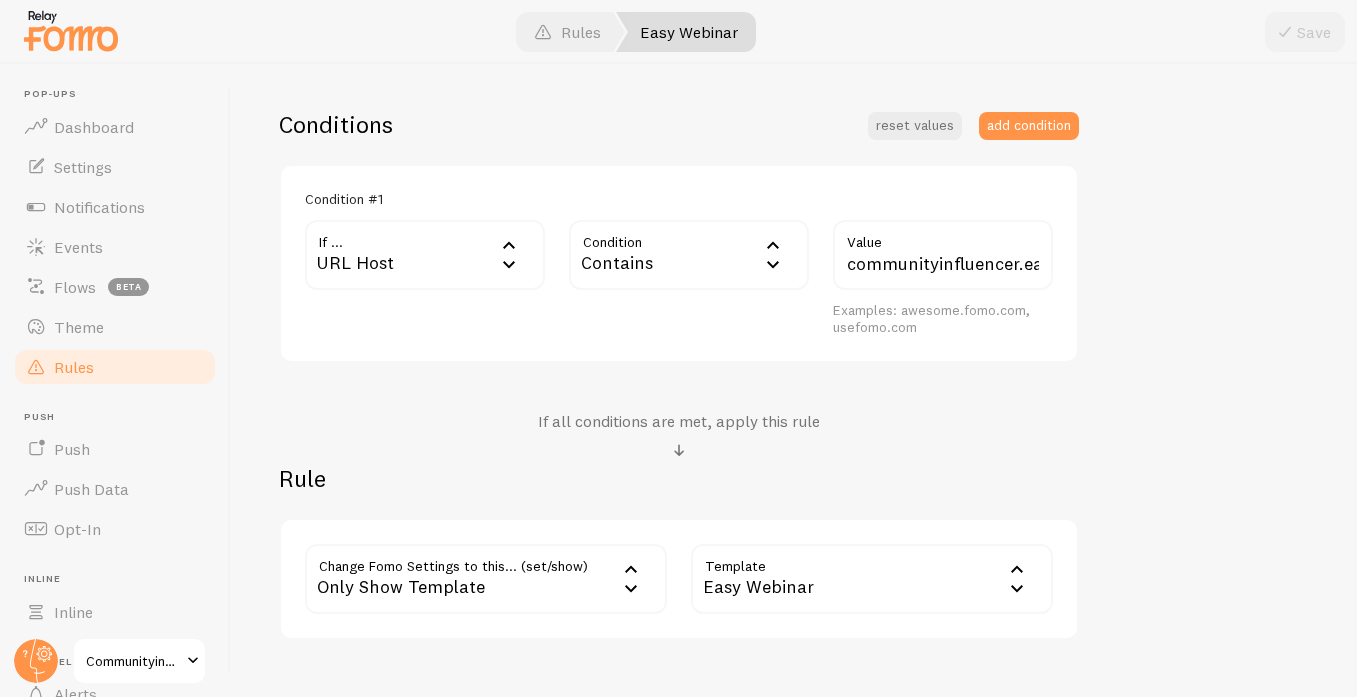 scroll, scrollTop: 578, scrollLeft: 0, axis: vertical 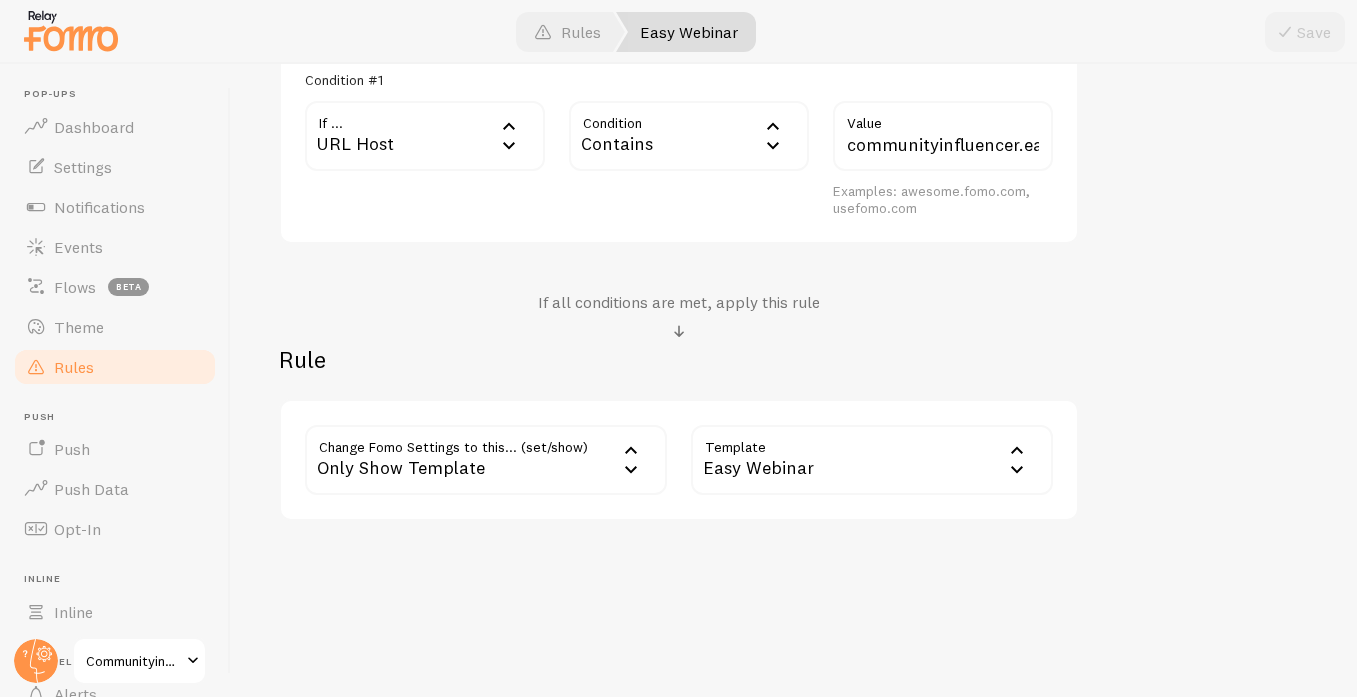 click on "Rules" at bounding box center [74, 367] 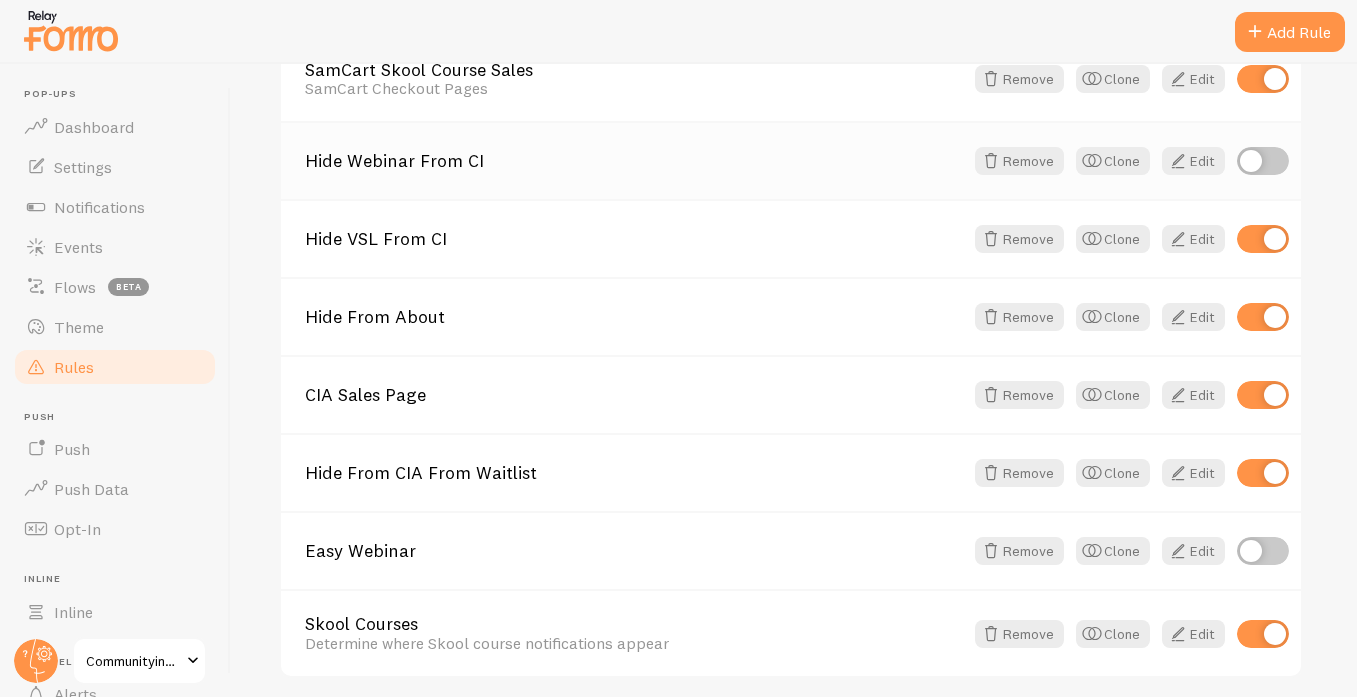 scroll, scrollTop: 399, scrollLeft: 0, axis: vertical 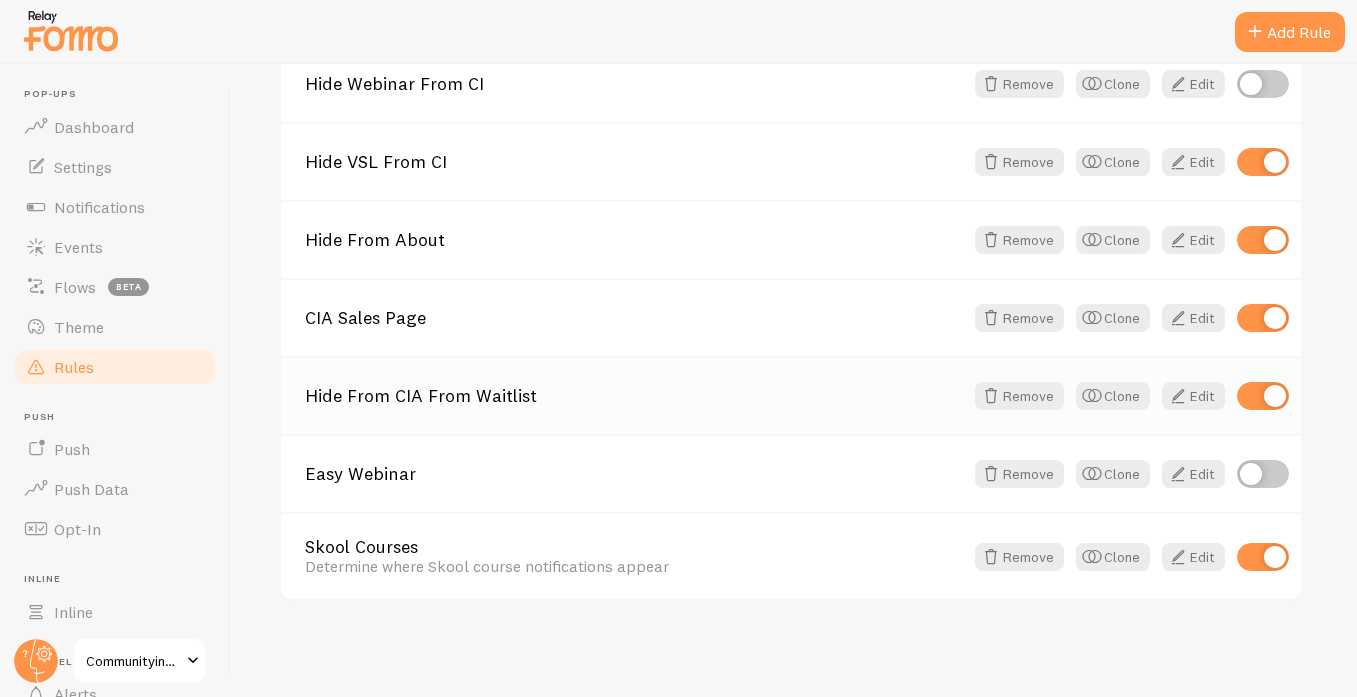 click on "Hide From CIA From Waitlist" at bounding box center [634, 396] 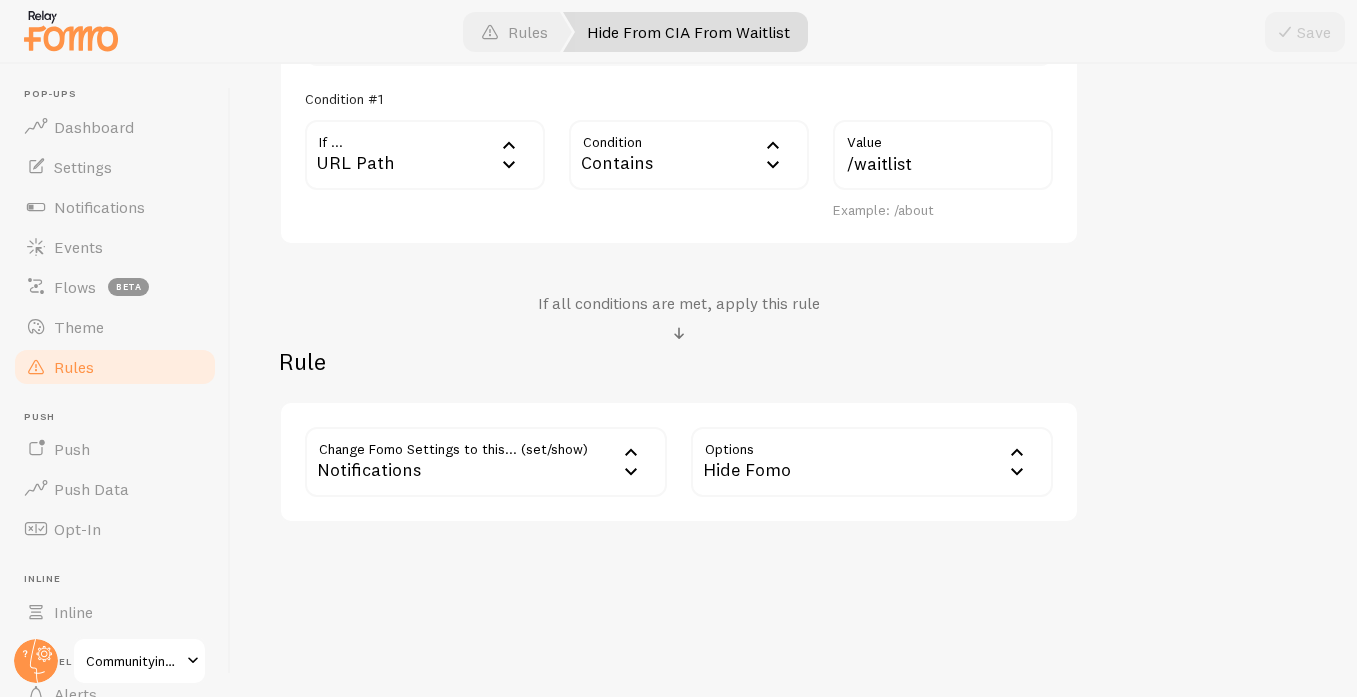 scroll, scrollTop: 629, scrollLeft: 0, axis: vertical 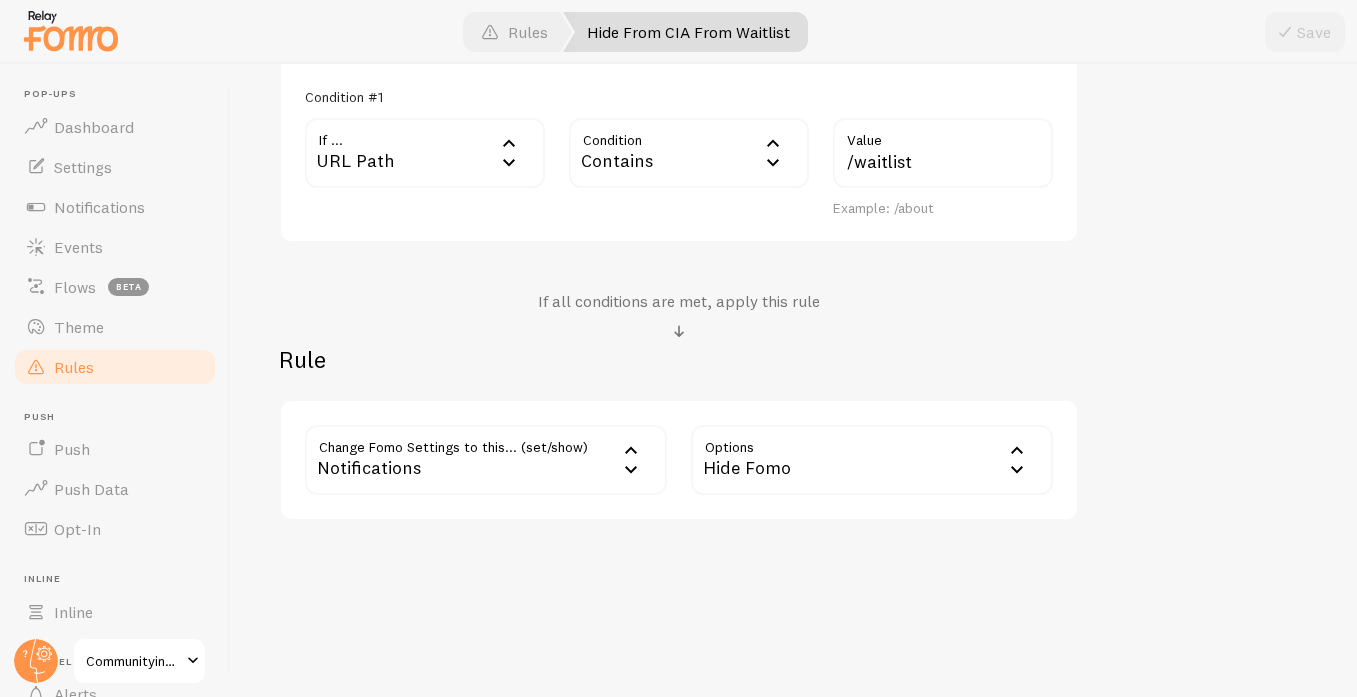 click on "Rules" at bounding box center (74, 367) 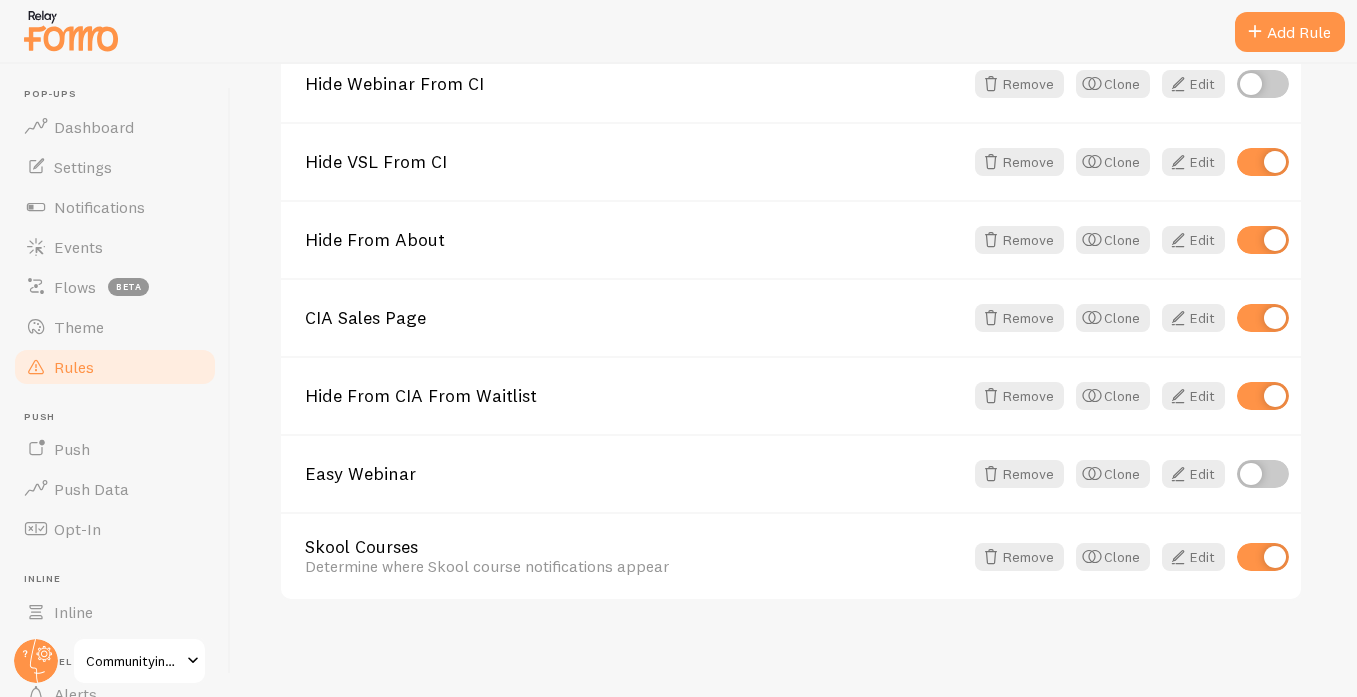 scroll, scrollTop: 0, scrollLeft: 0, axis: both 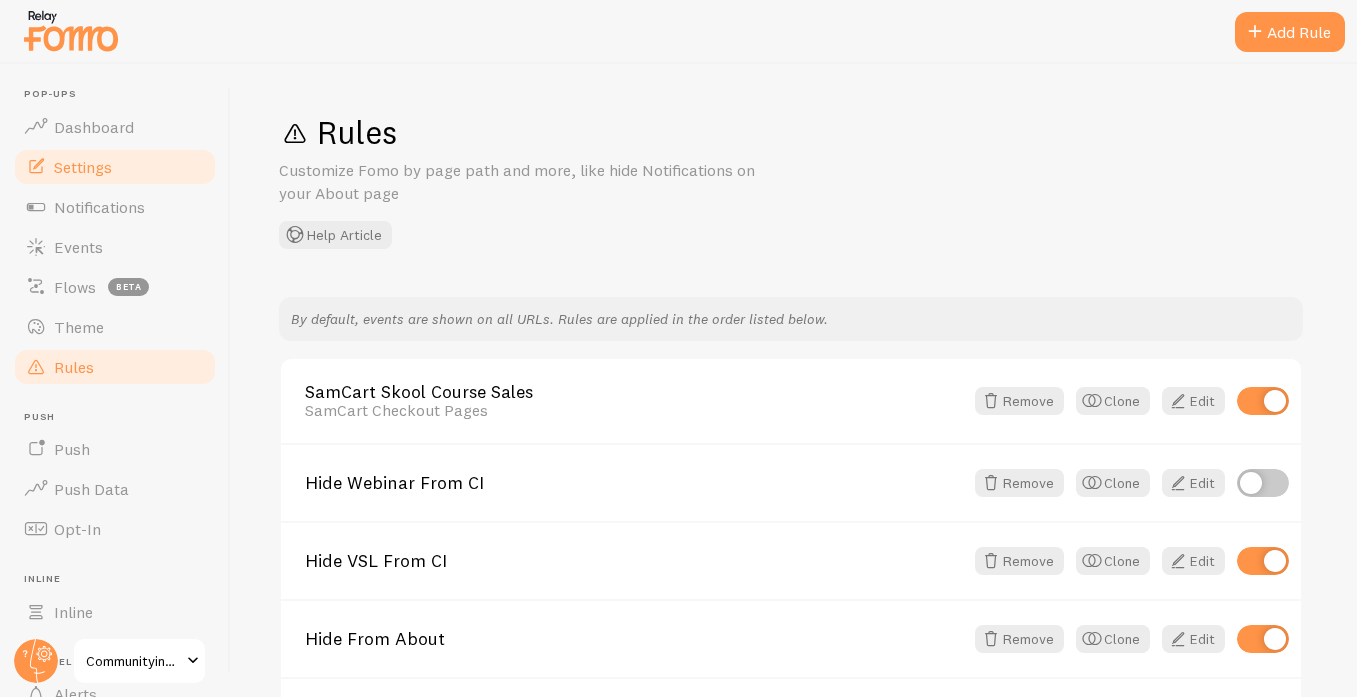 click on "Settings" at bounding box center [83, 167] 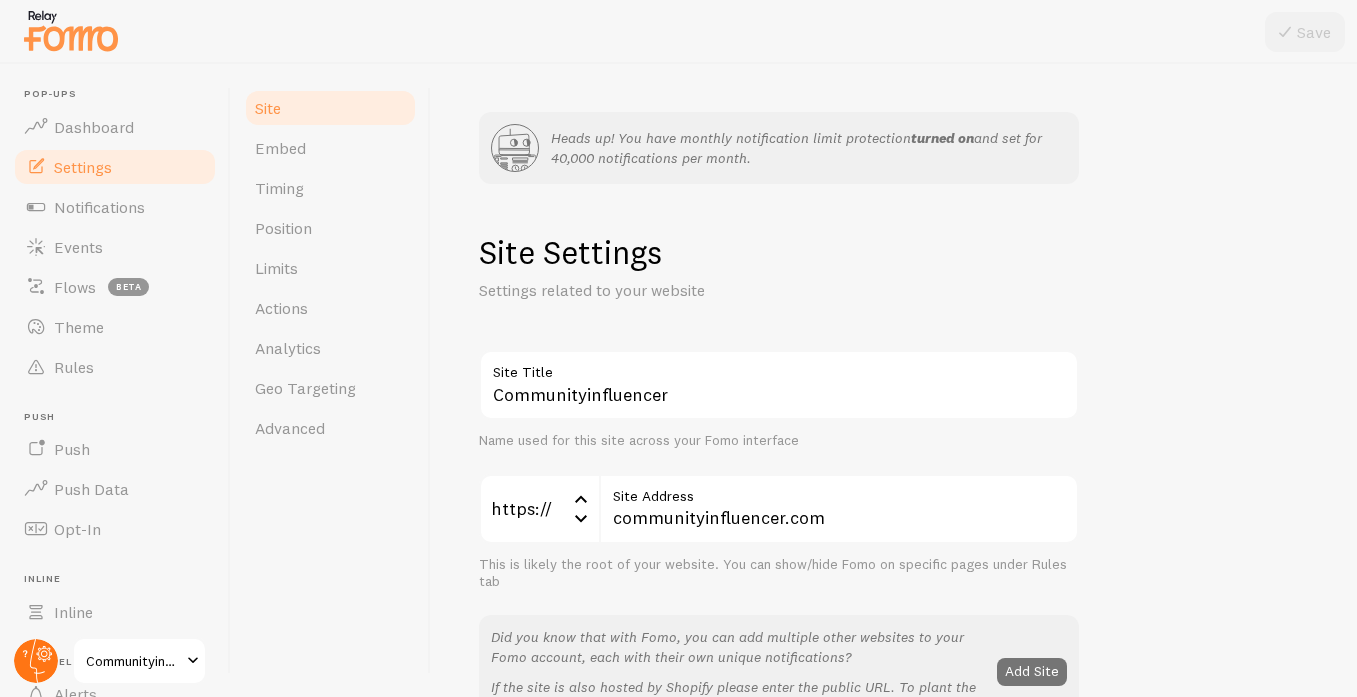 click 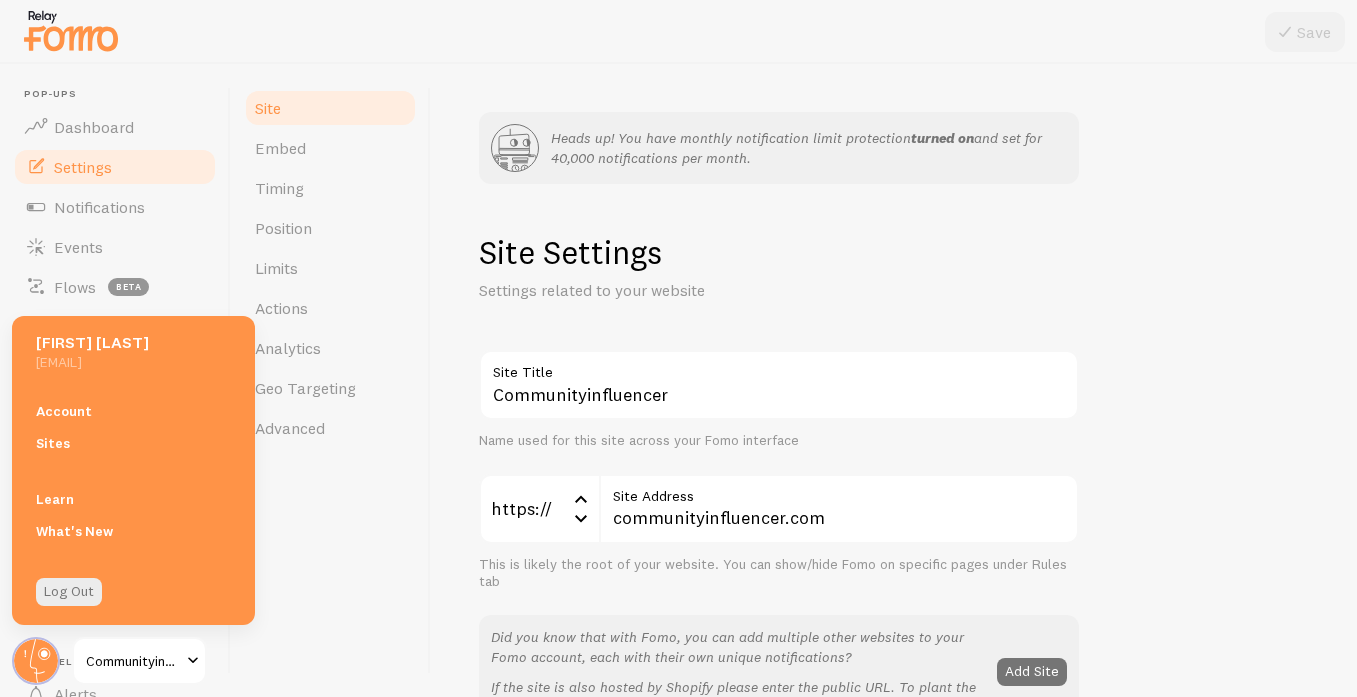 click on "Account
Sites" at bounding box center [133, 427] 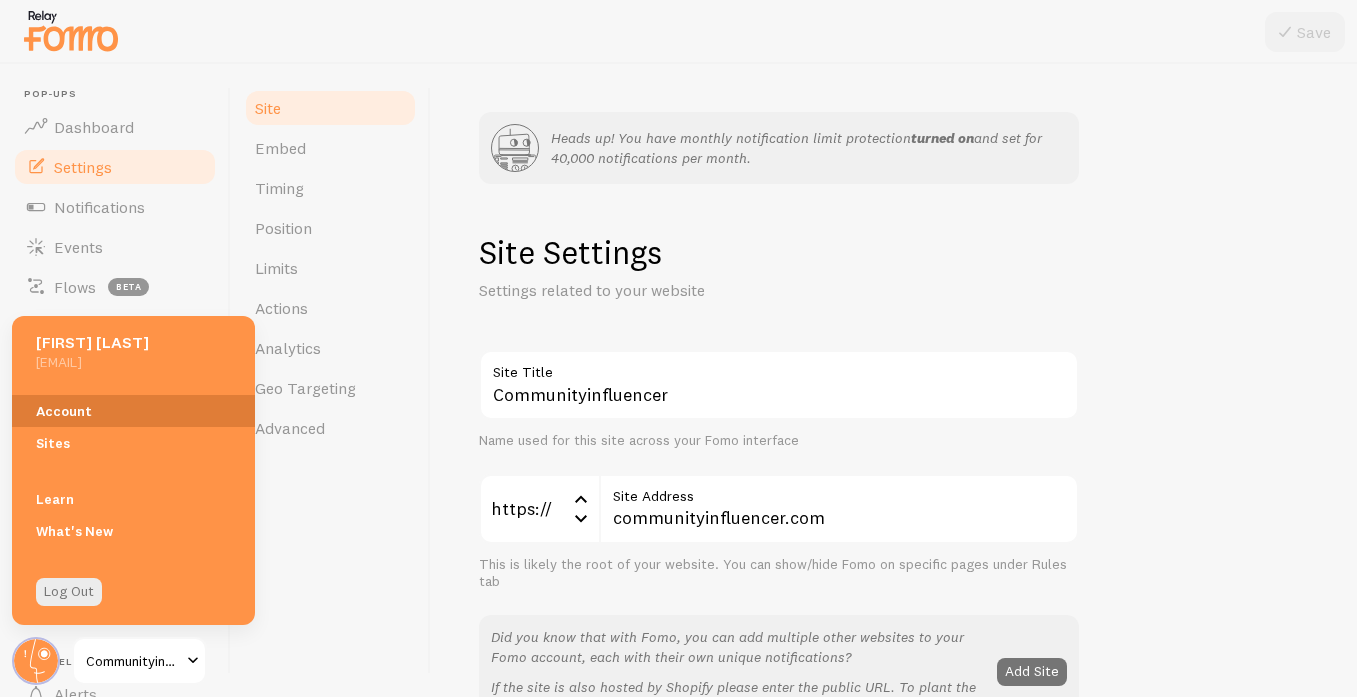 click on "Account" at bounding box center (133, 411) 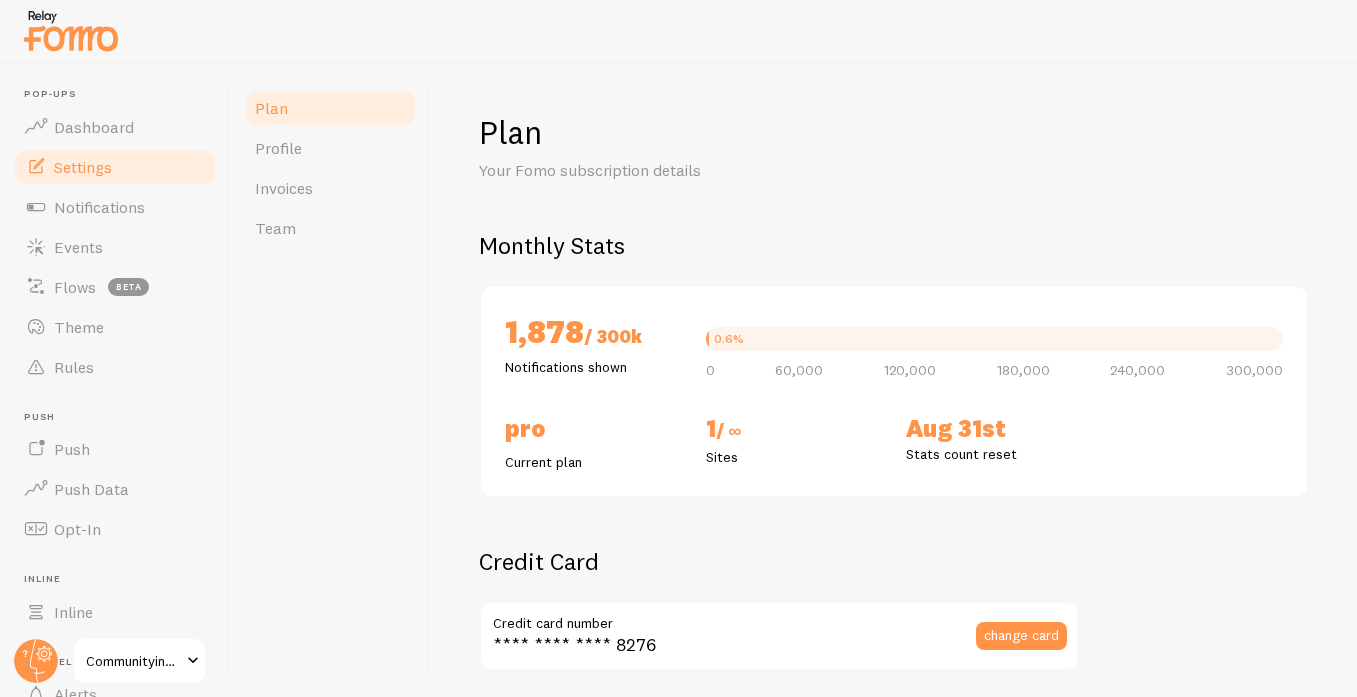click on "Settings" at bounding box center [83, 167] 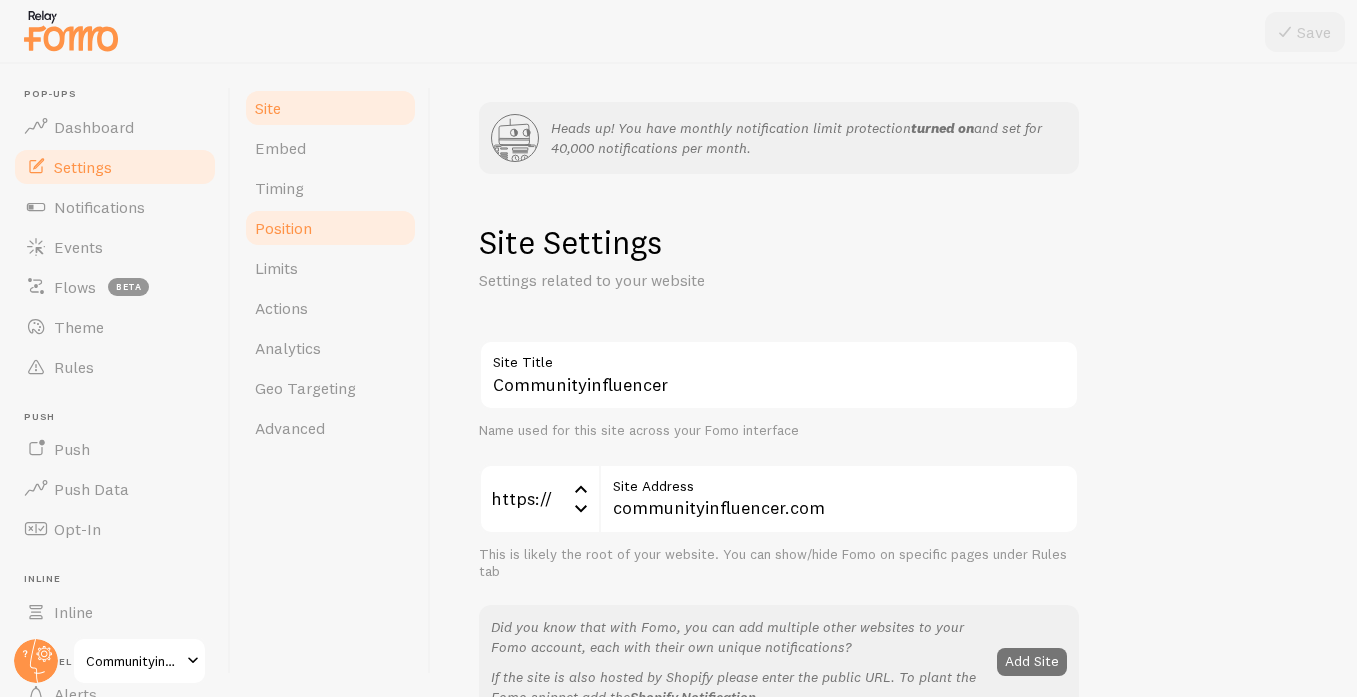 scroll, scrollTop: 27, scrollLeft: 0, axis: vertical 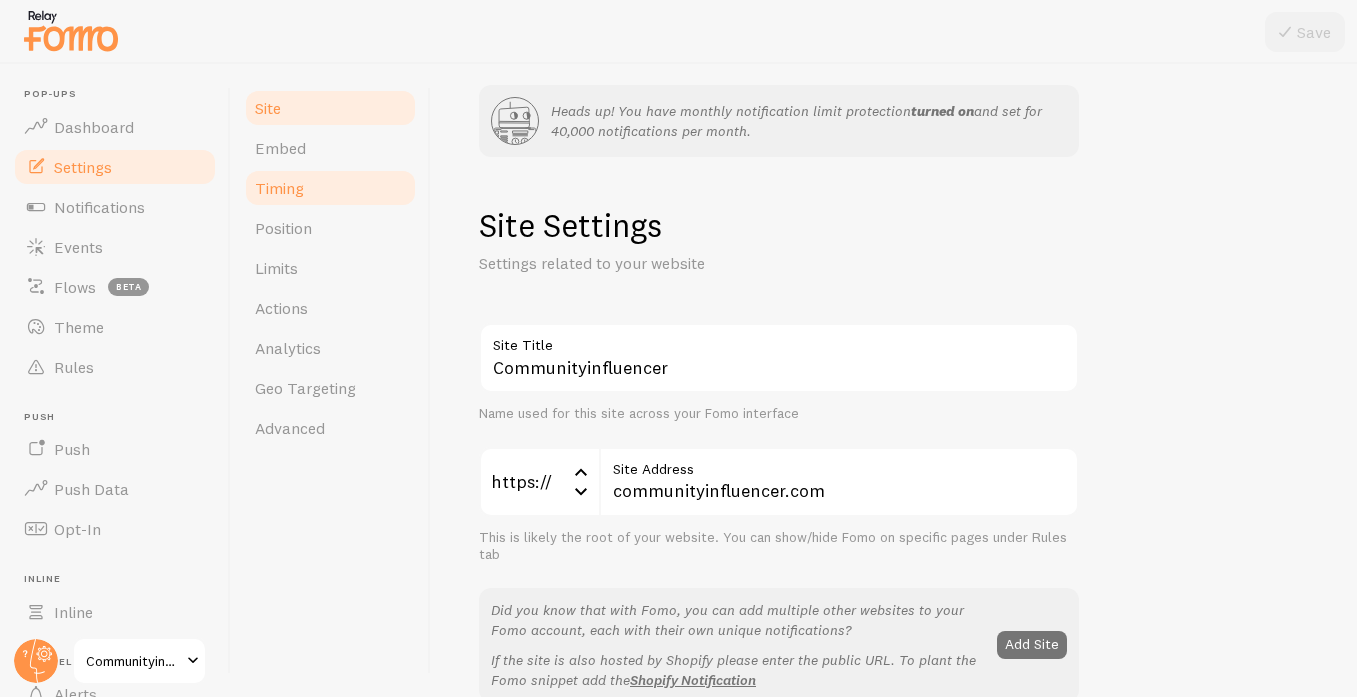 click on "Timing" at bounding box center (279, 188) 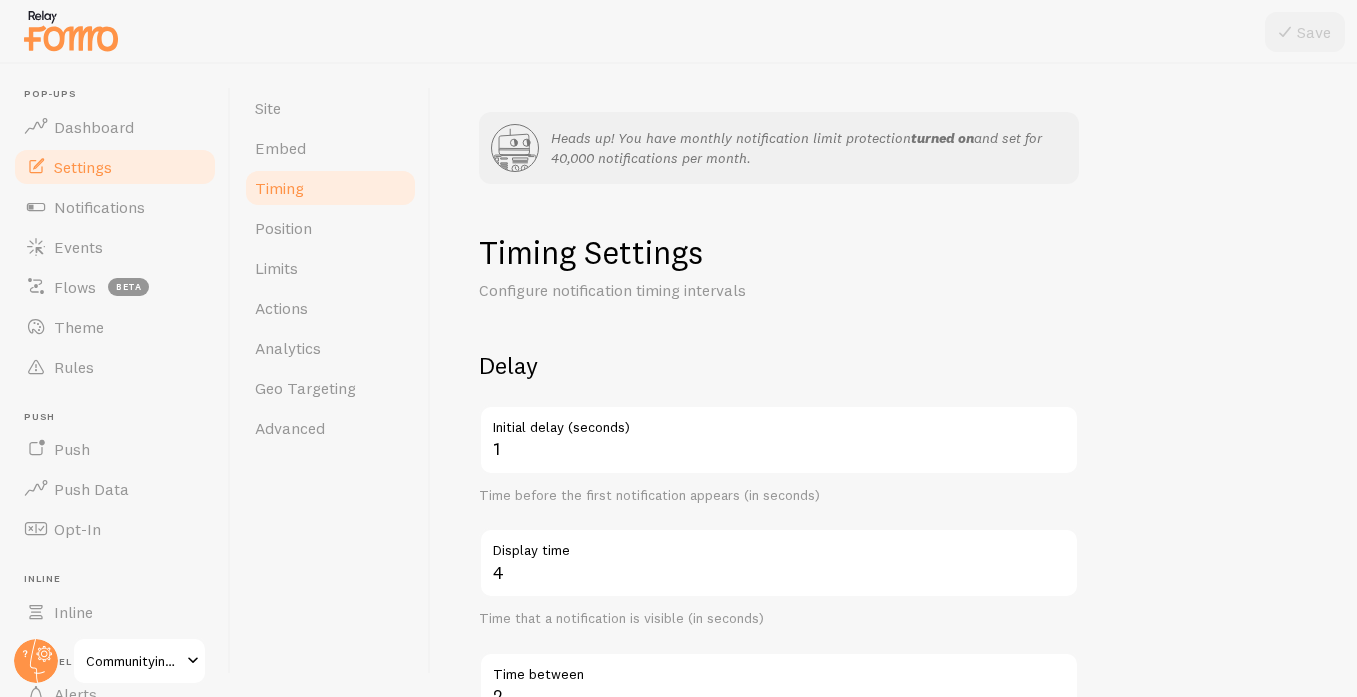 scroll, scrollTop: 607, scrollLeft: 0, axis: vertical 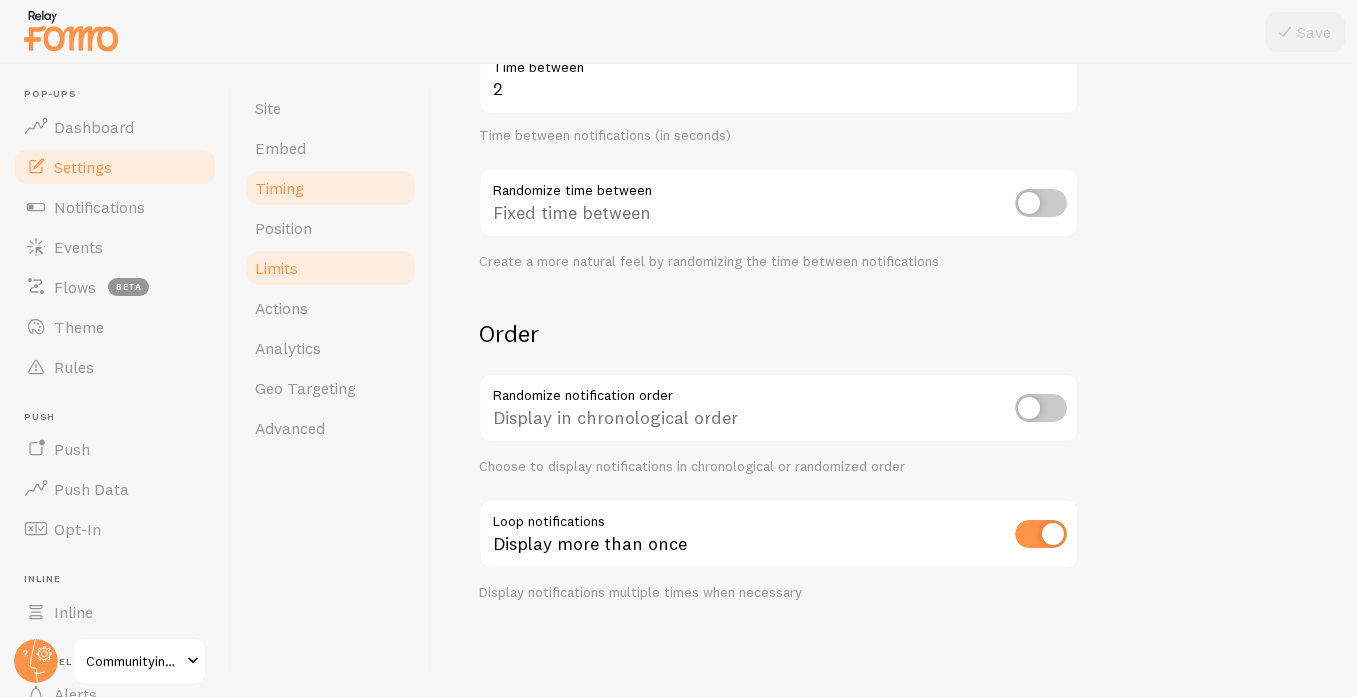 click on "Limits" at bounding box center (276, 268) 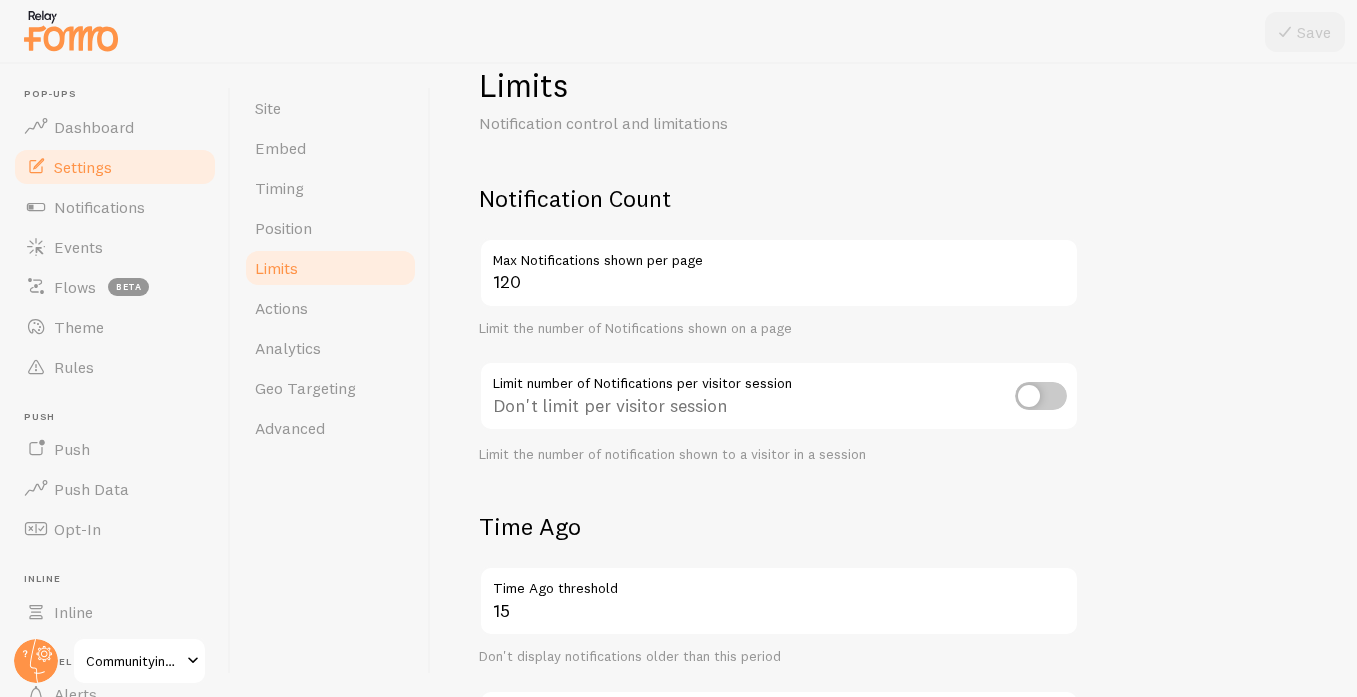 scroll, scrollTop: 0, scrollLeft: 0, axis: both 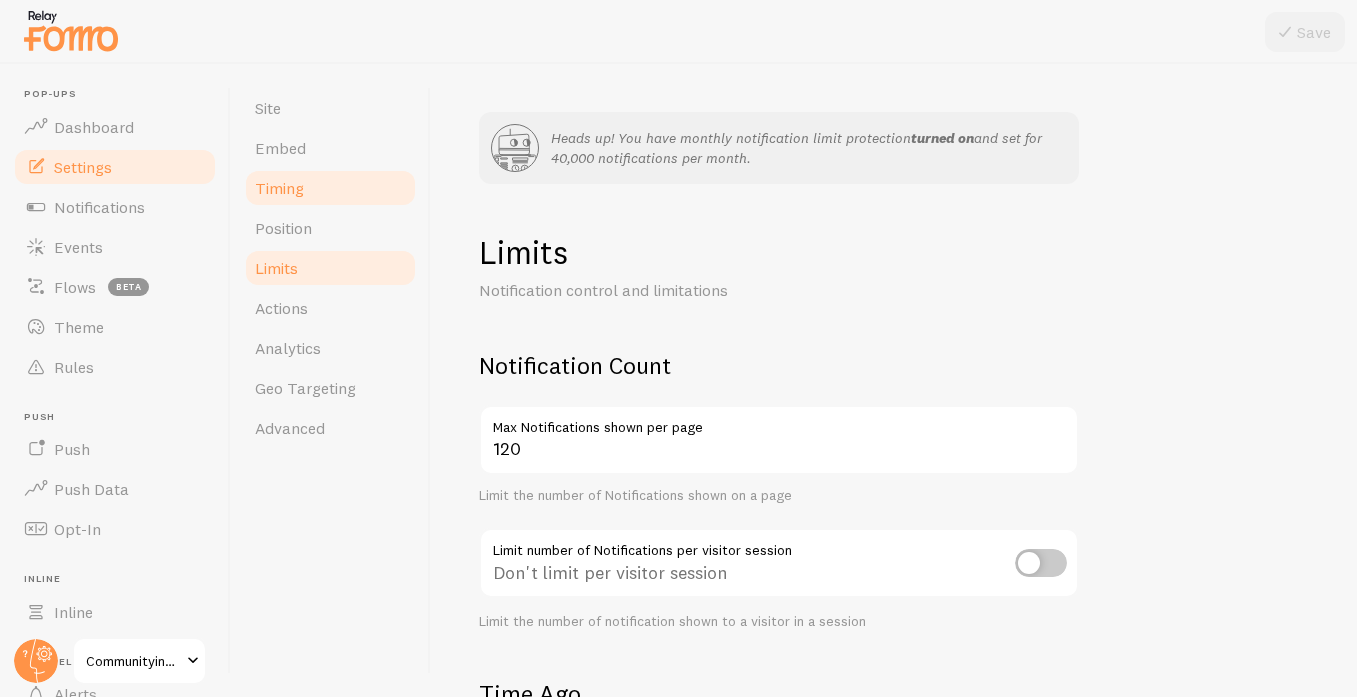 click on "Timing" at bounding box center [279, 188] 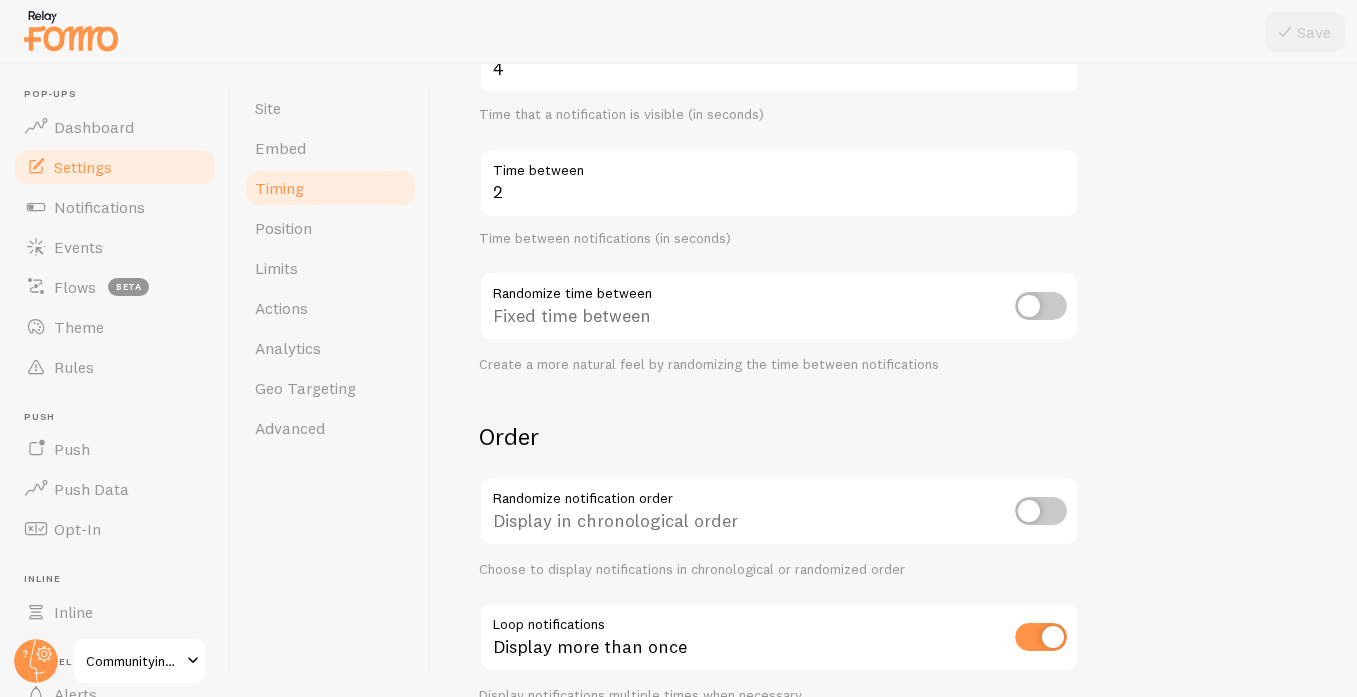 scroll, scrollTop: 607, scrollLeft: 0, axis: vertical 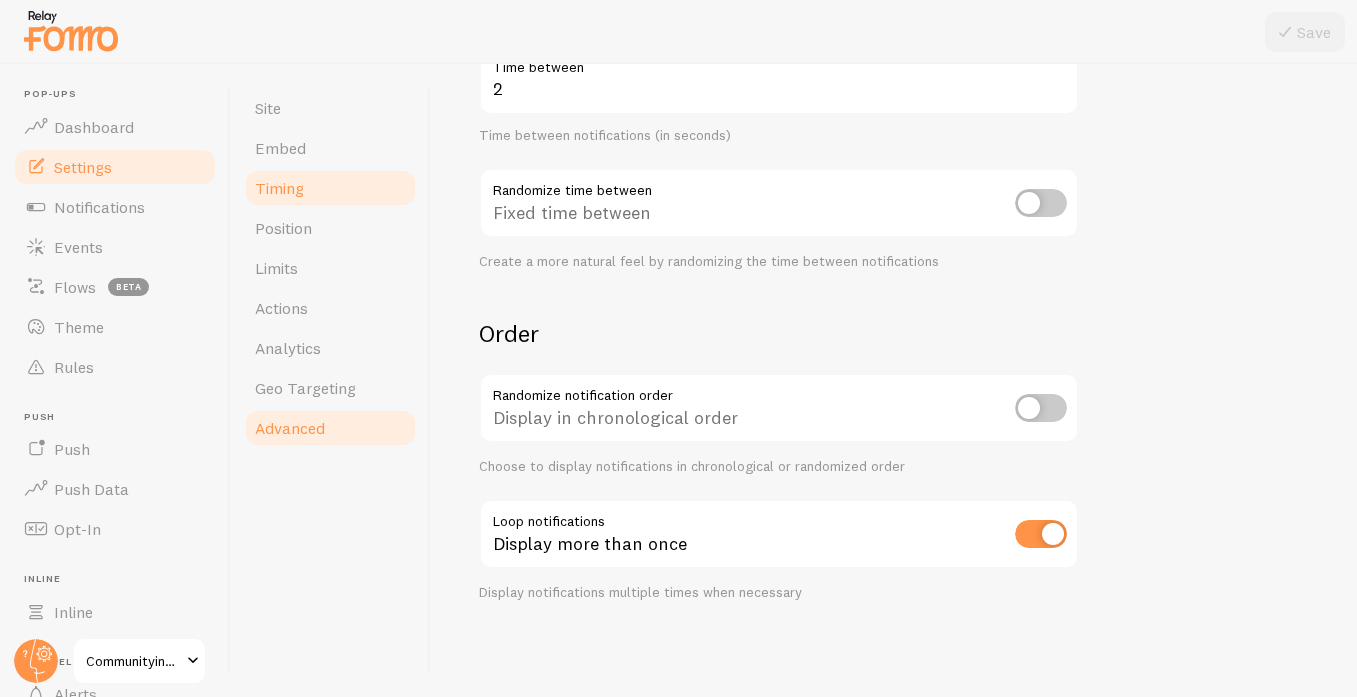 click on "Advanced" at bounding box center [330, 428] 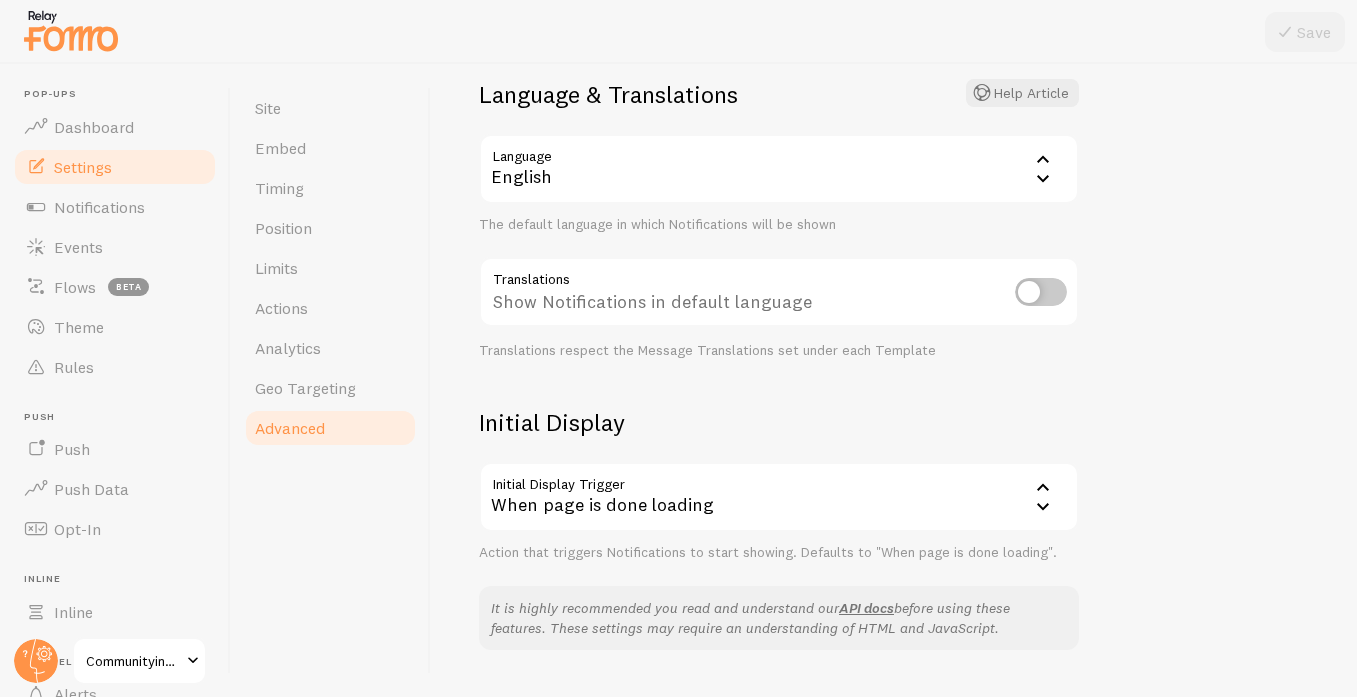 scroll, scrollTop: 677, scrollLeft: 0, axis: vertical 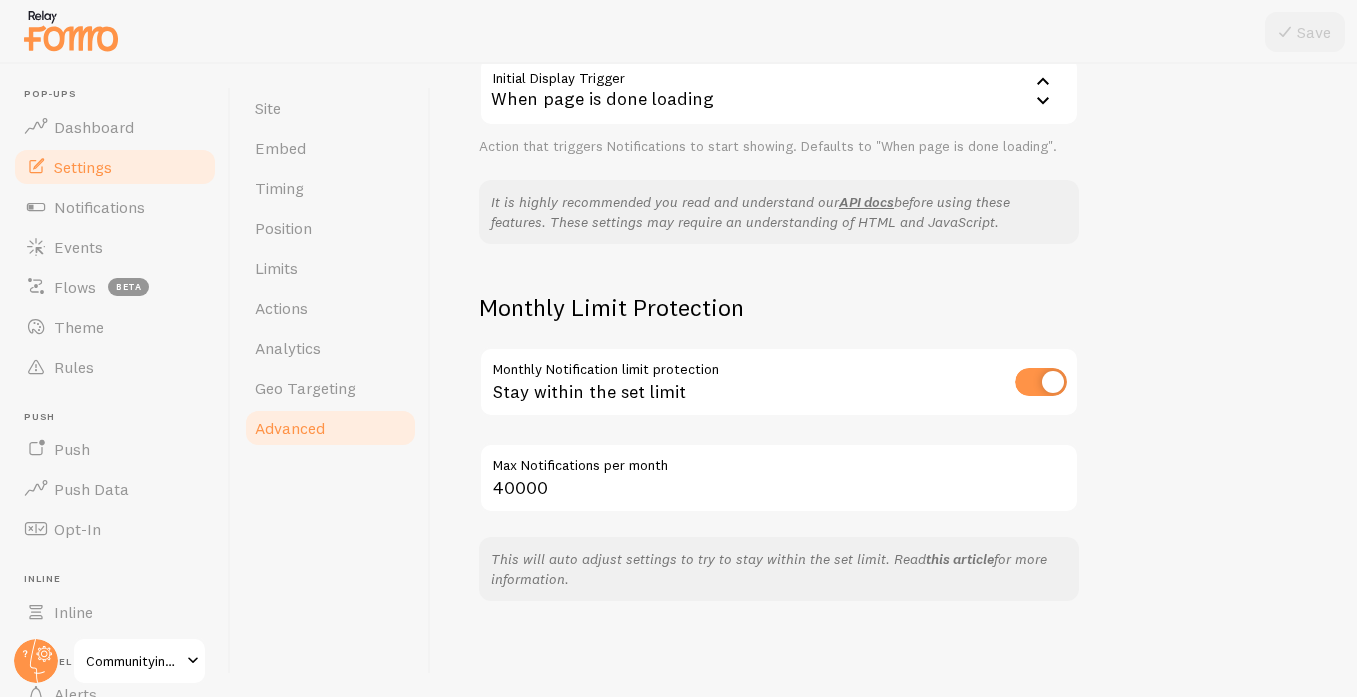 click on "this article" at bounding box center (960, 559) 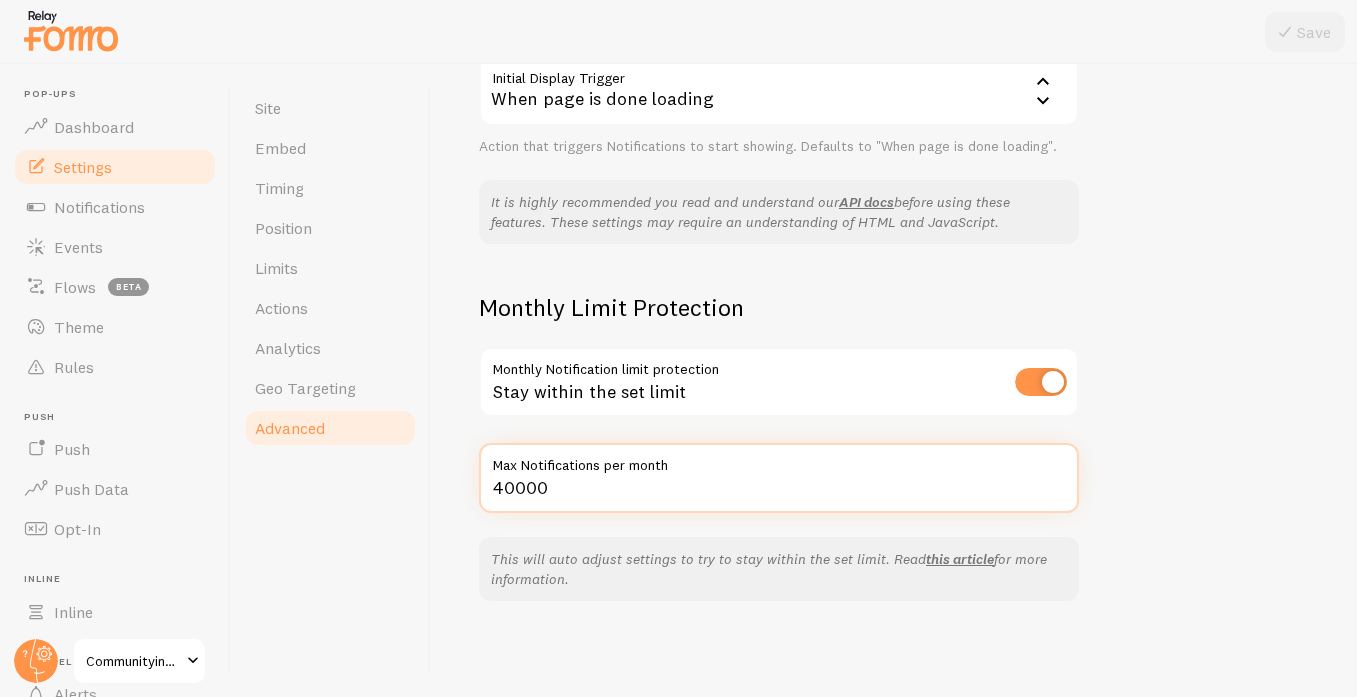 click on "40000" at bounding box center [779, 478] 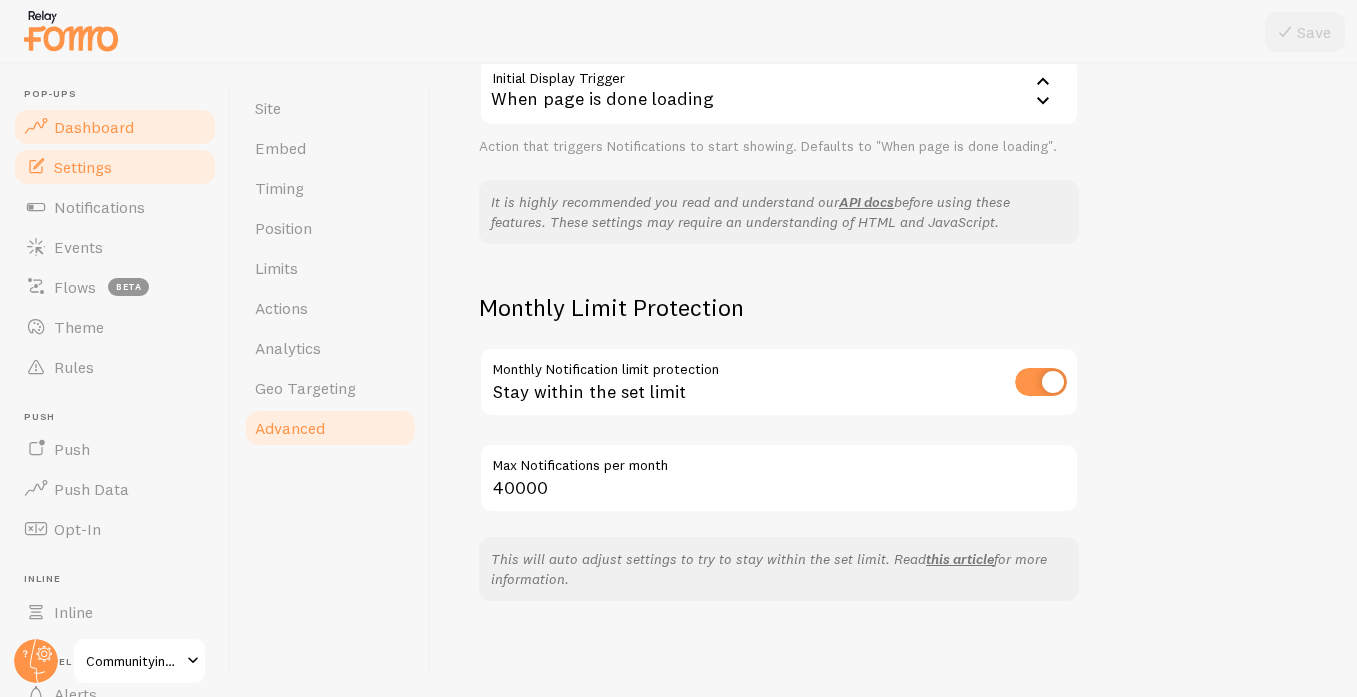 click on "Dashboard" at bounding box center [94, 127] 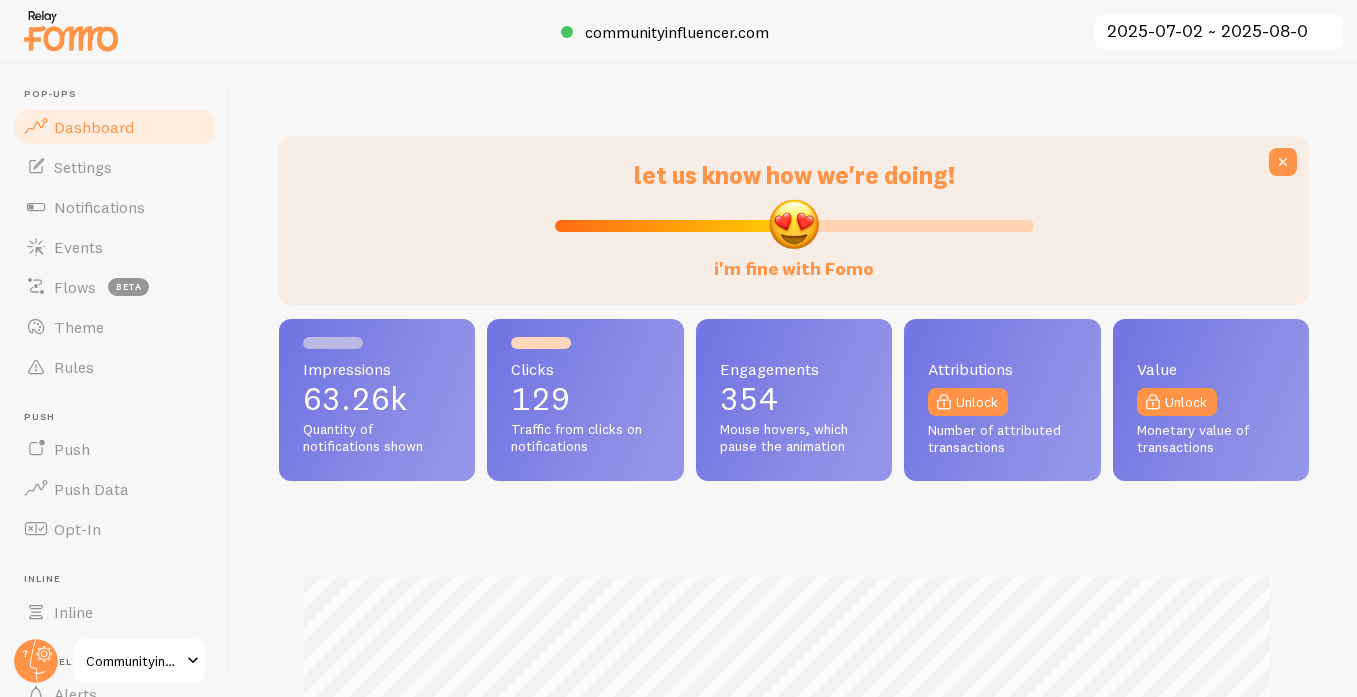 scroll, scrollTop: 999474, scrollLeft: 998985, axis: both 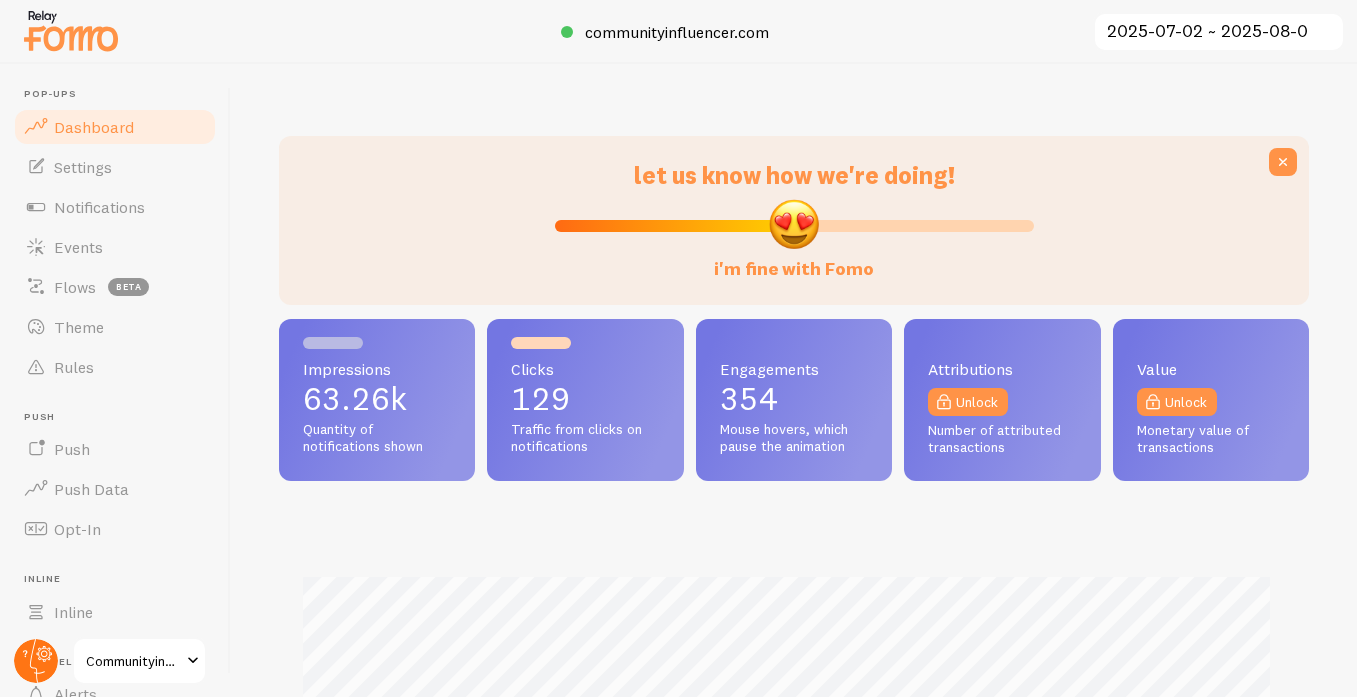 click 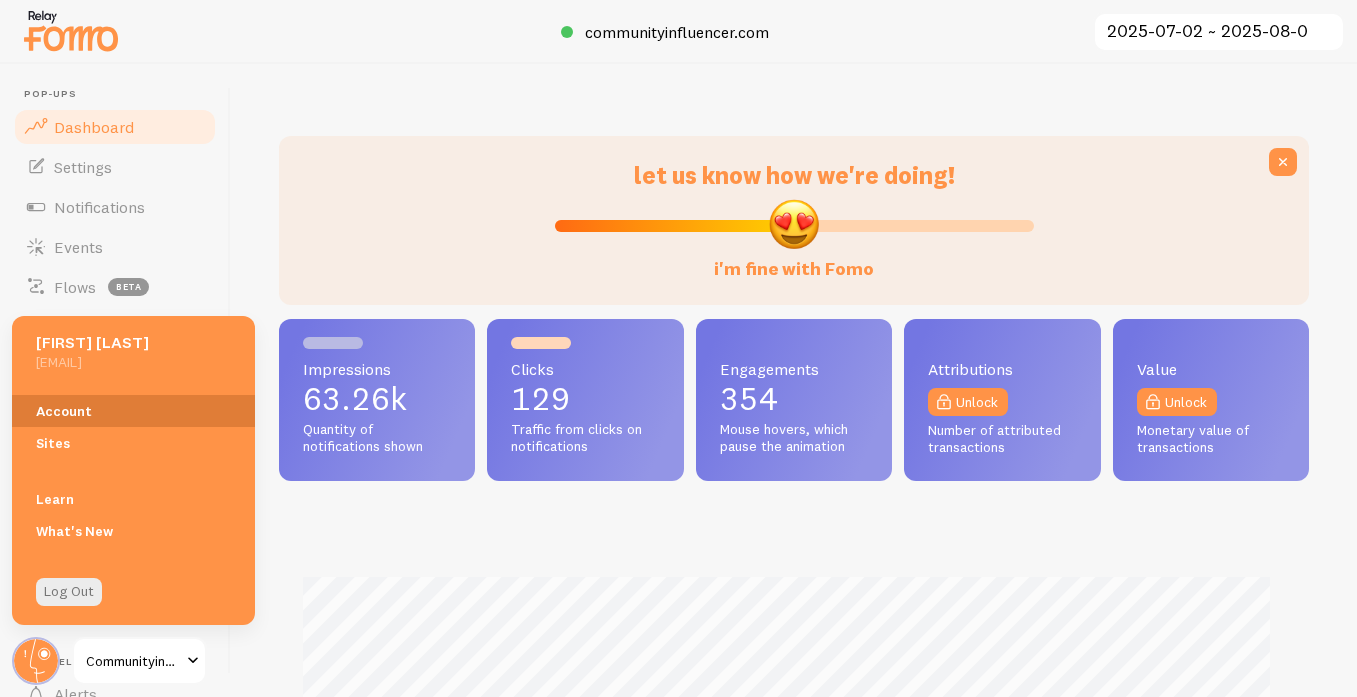 click on "Account" at bounding box center [133, 411] 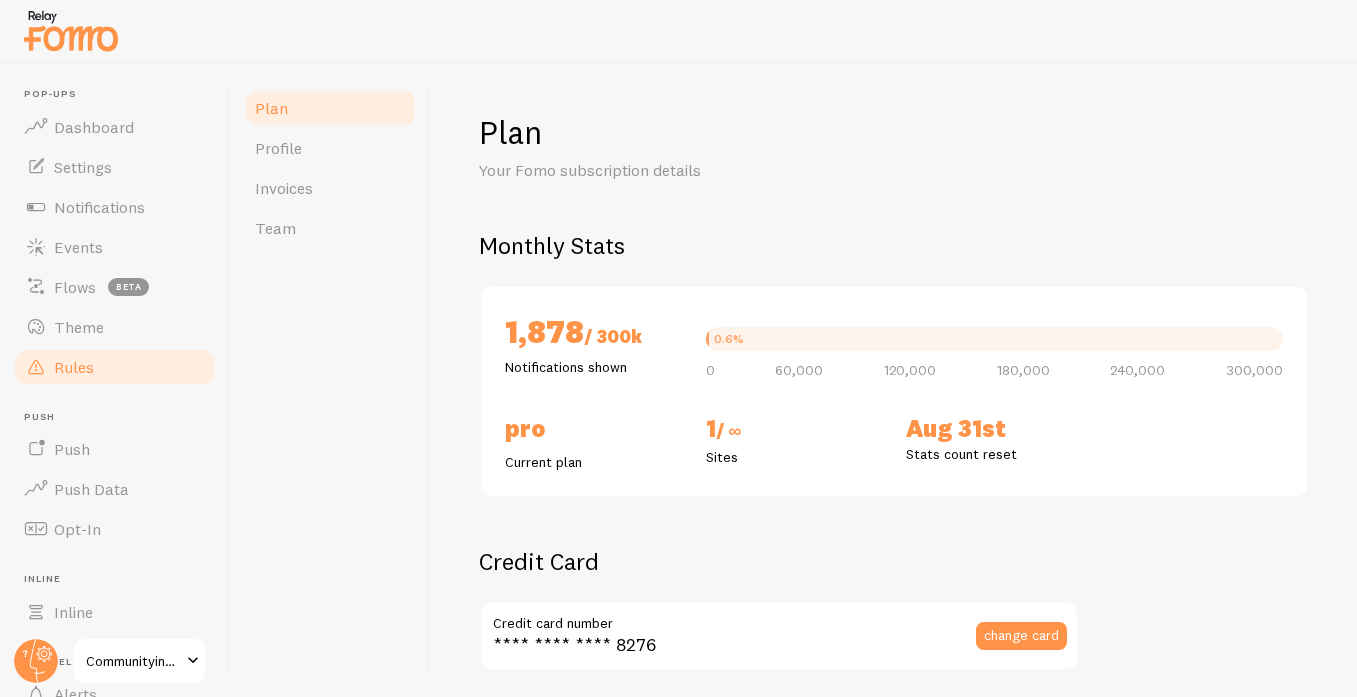 click on "Rules" at bounding box center [74, 367] 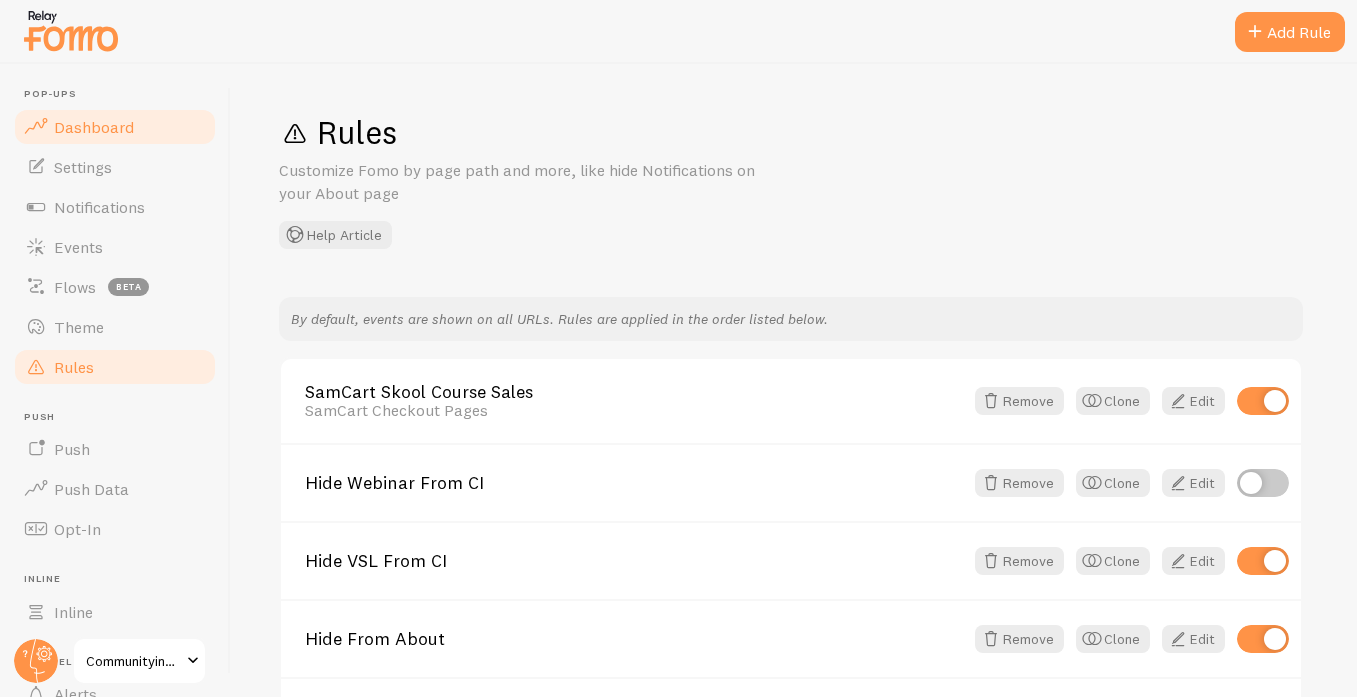 click on "Dashboard" at bounding box center [94, 127] 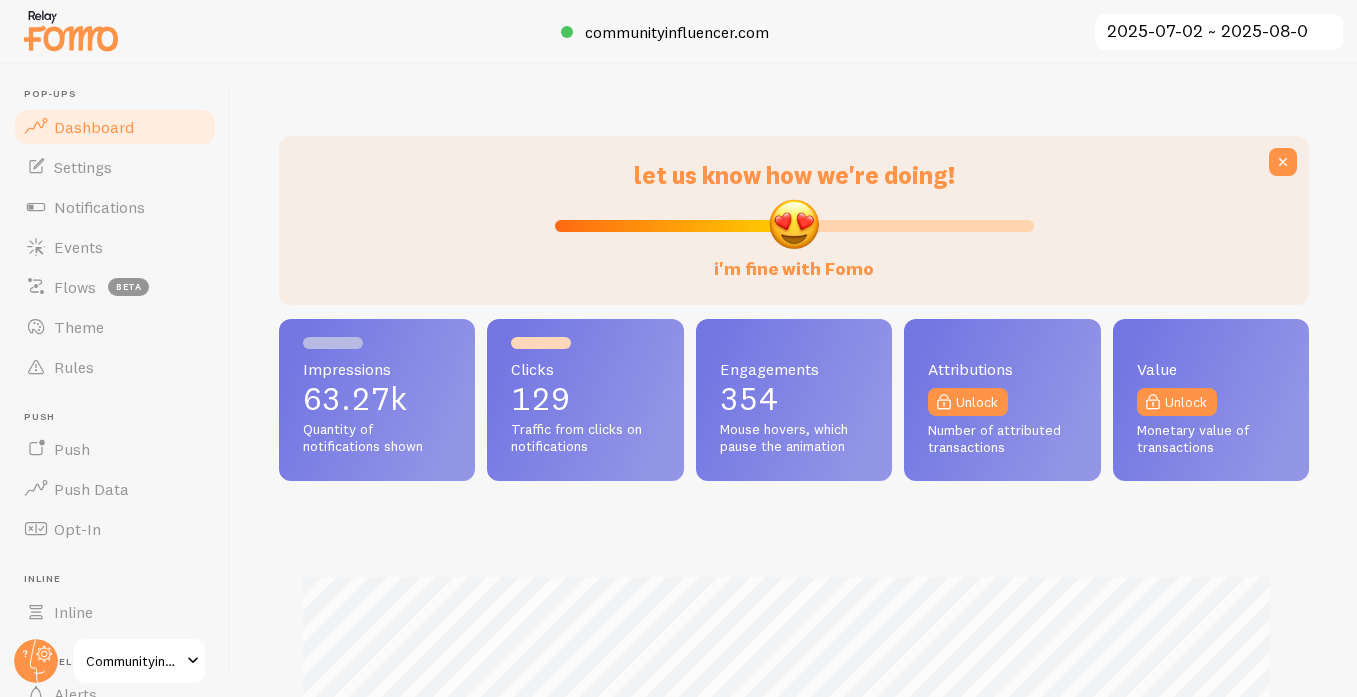 scroll, scrollTop: 999474, scrollLeft: 998985, axis: both 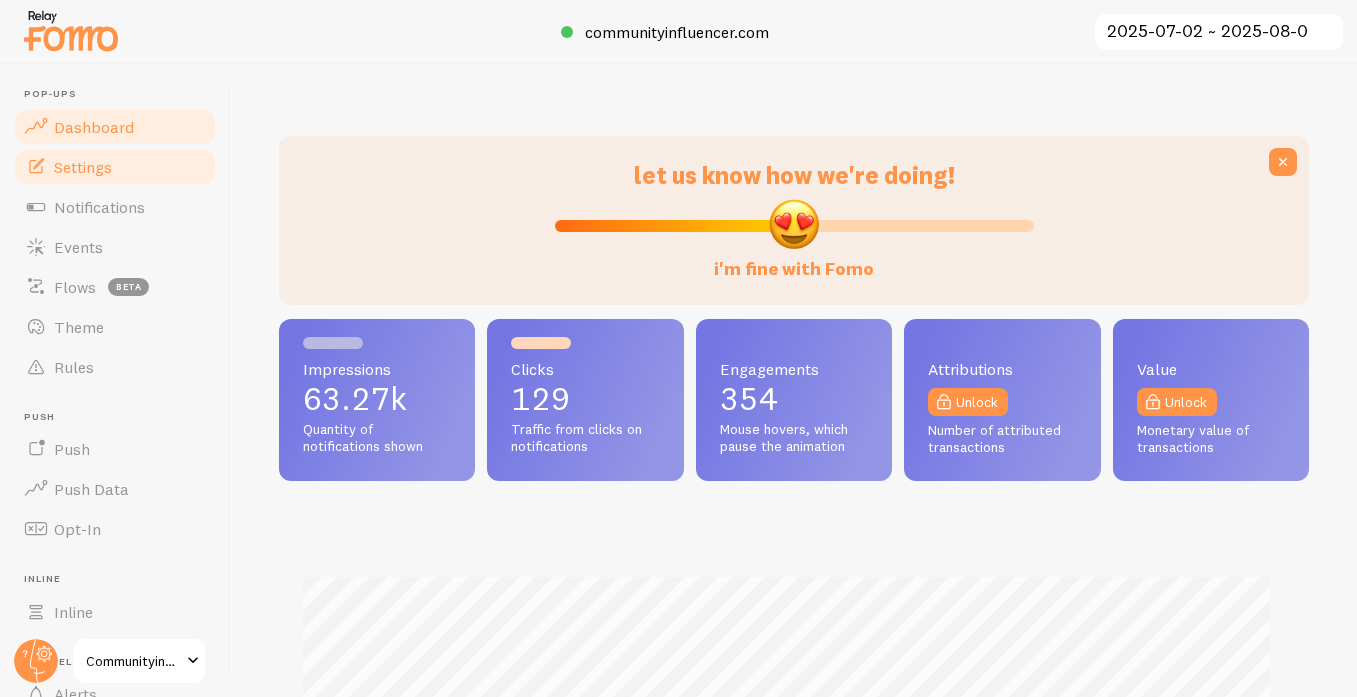click on "Settings" at bounding box center [83, 167] 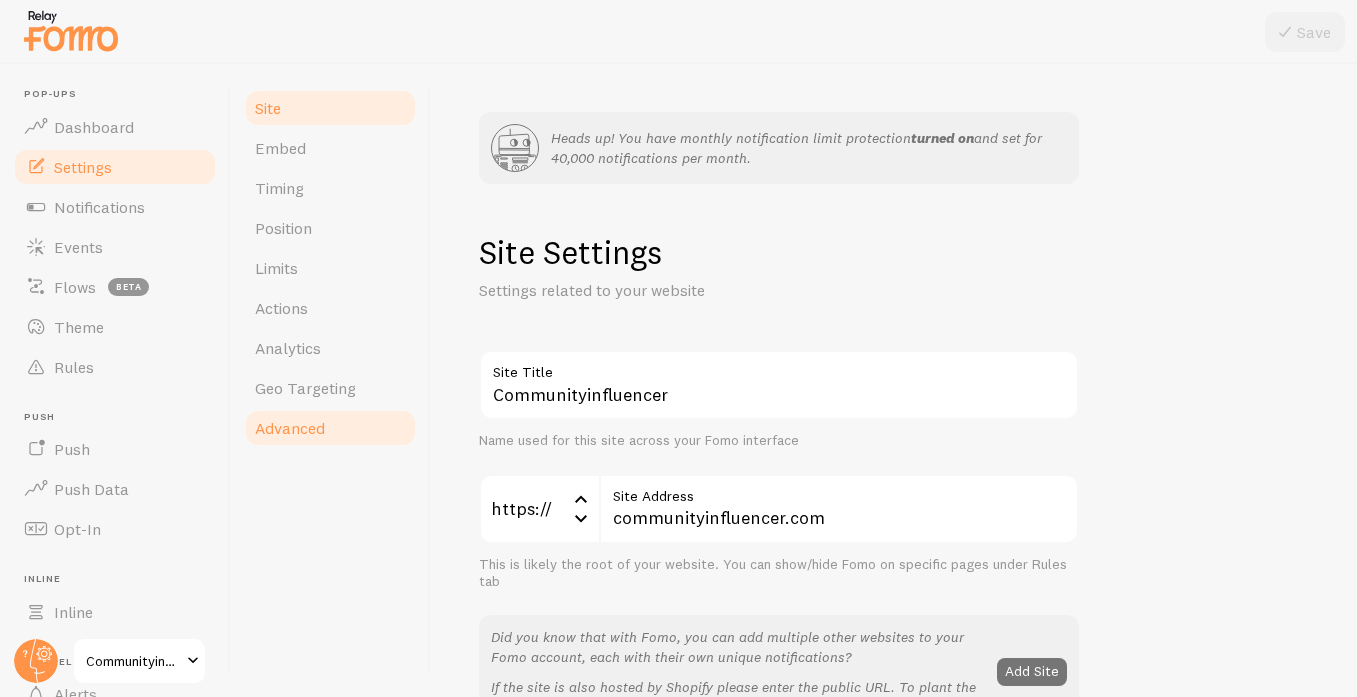 click on "Advanced" at bounding box center [290, 428] 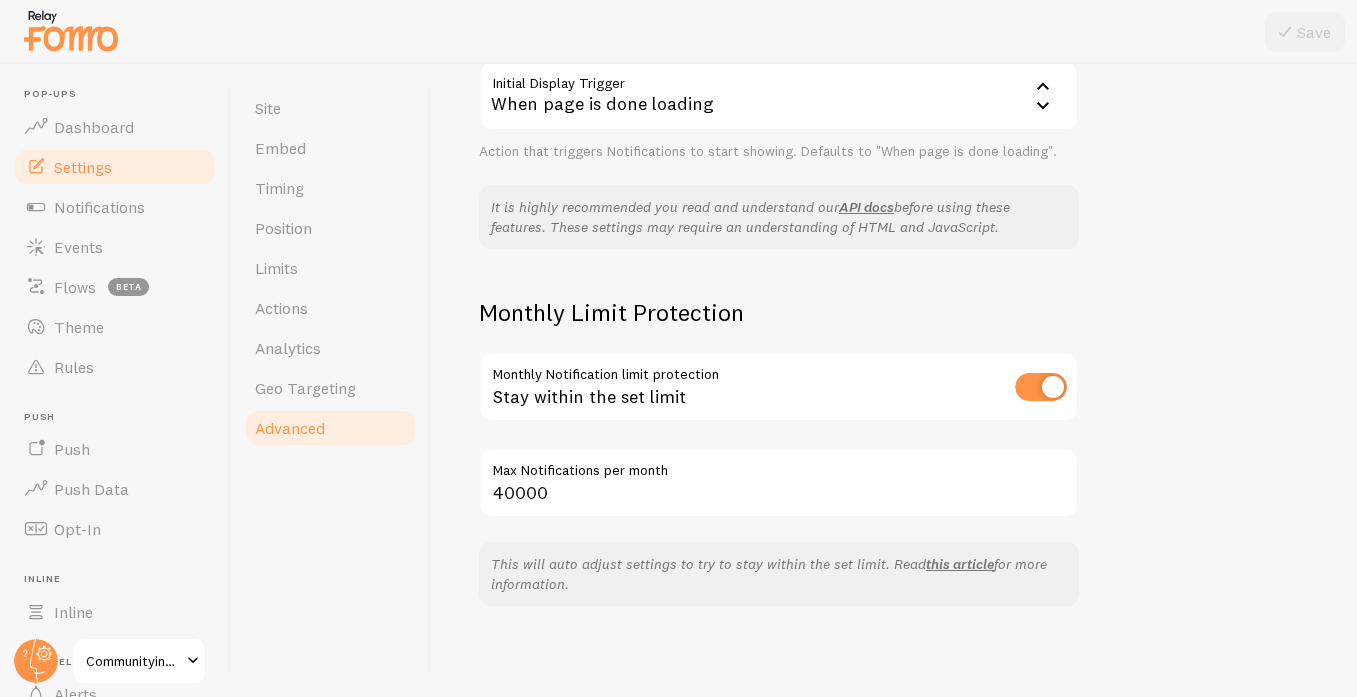 scroll, scrollTop: 677, scrollLeft: 0, axis: vertical 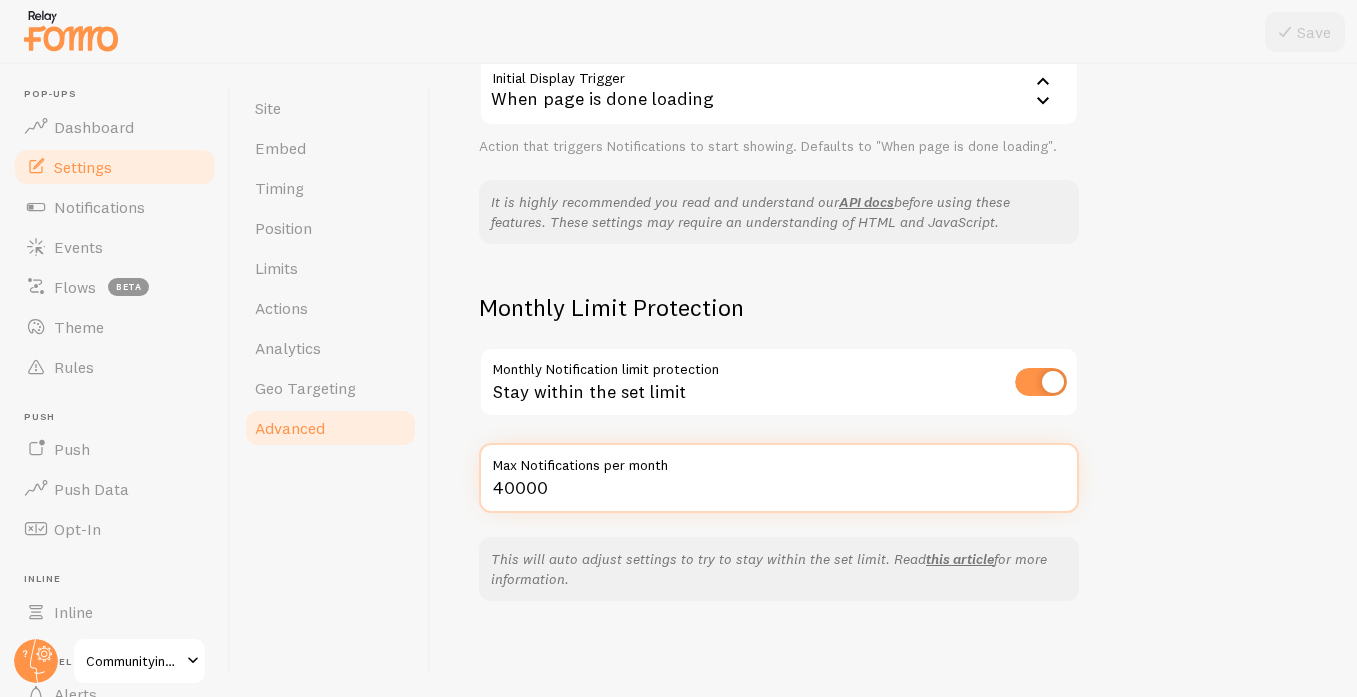 click on "40000" at bounding box center [779, 478] 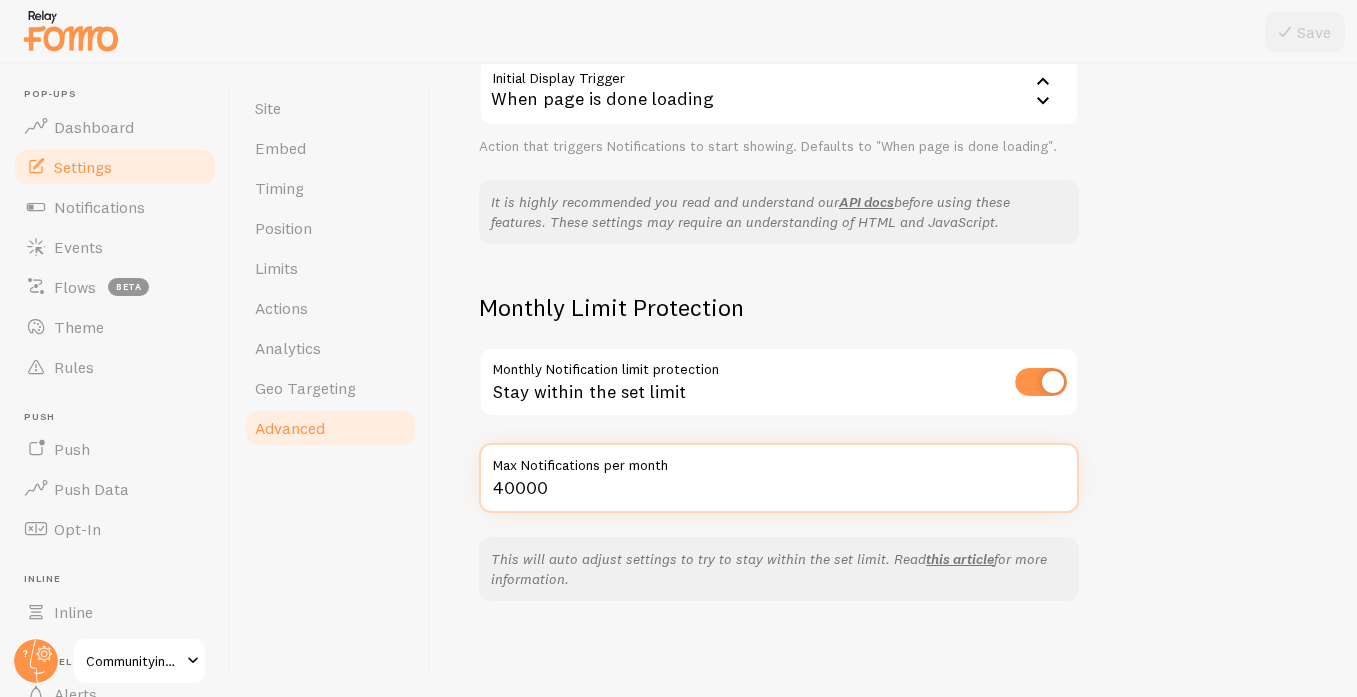 click on "40000" at bounding box center (779, 478) 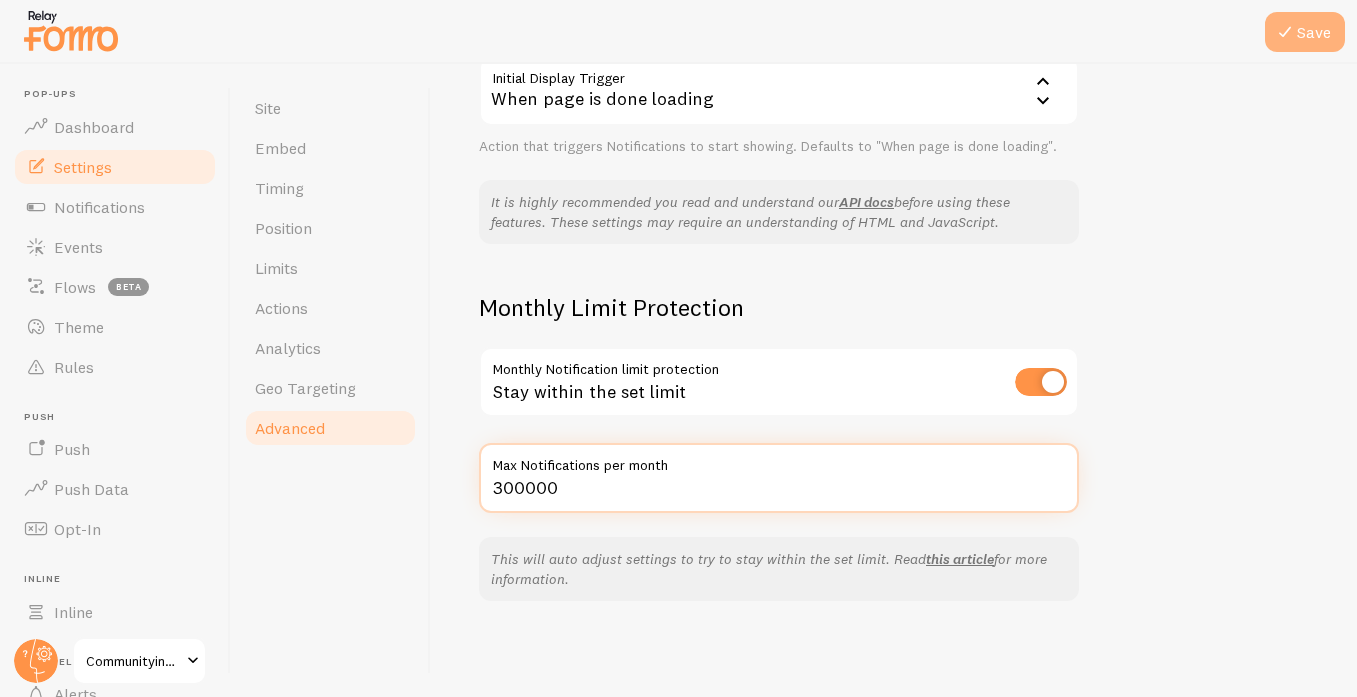 type on "300000" 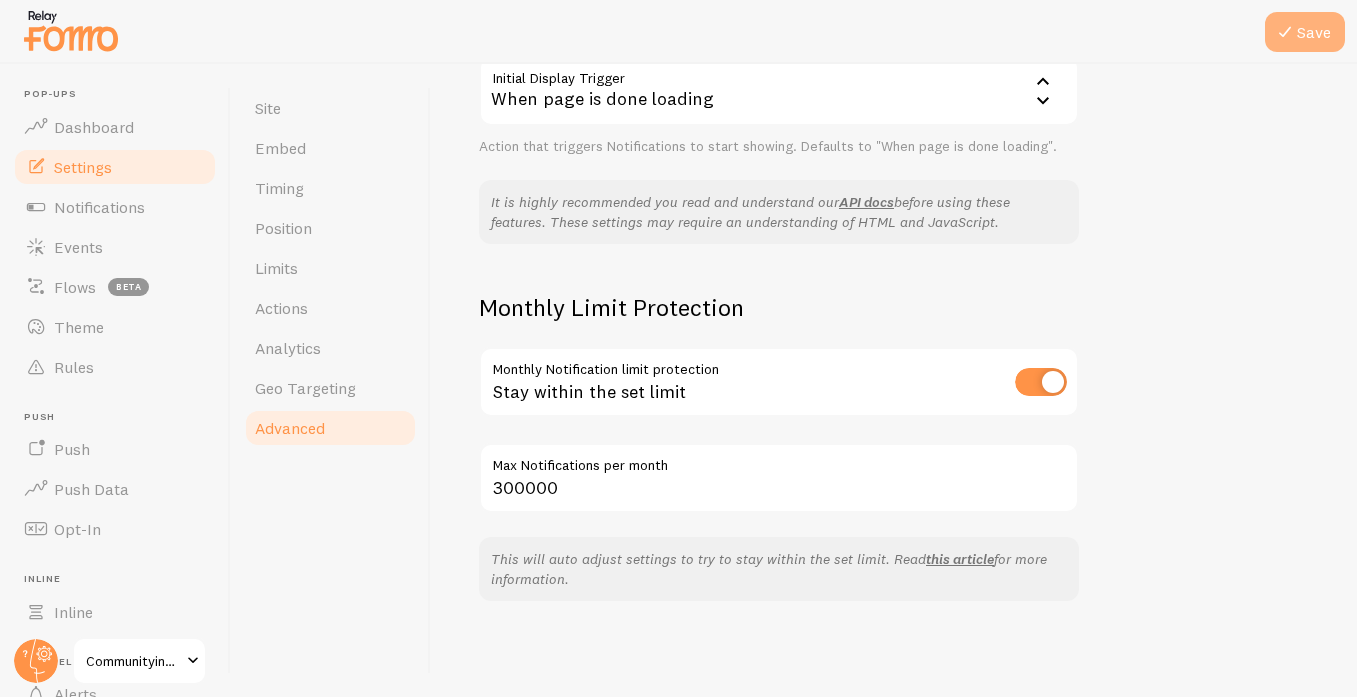 click at bounding box center [1285, 32] 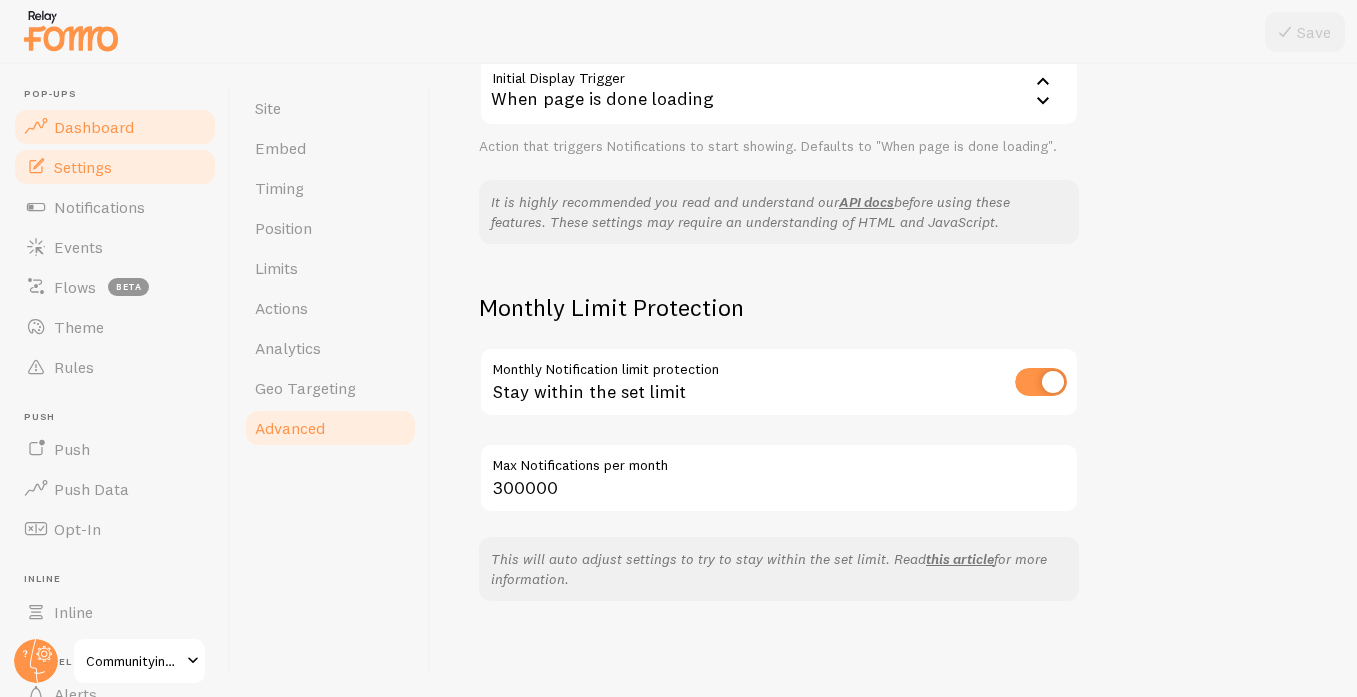 click on "Dashboard" at bounding box center [94, 127] 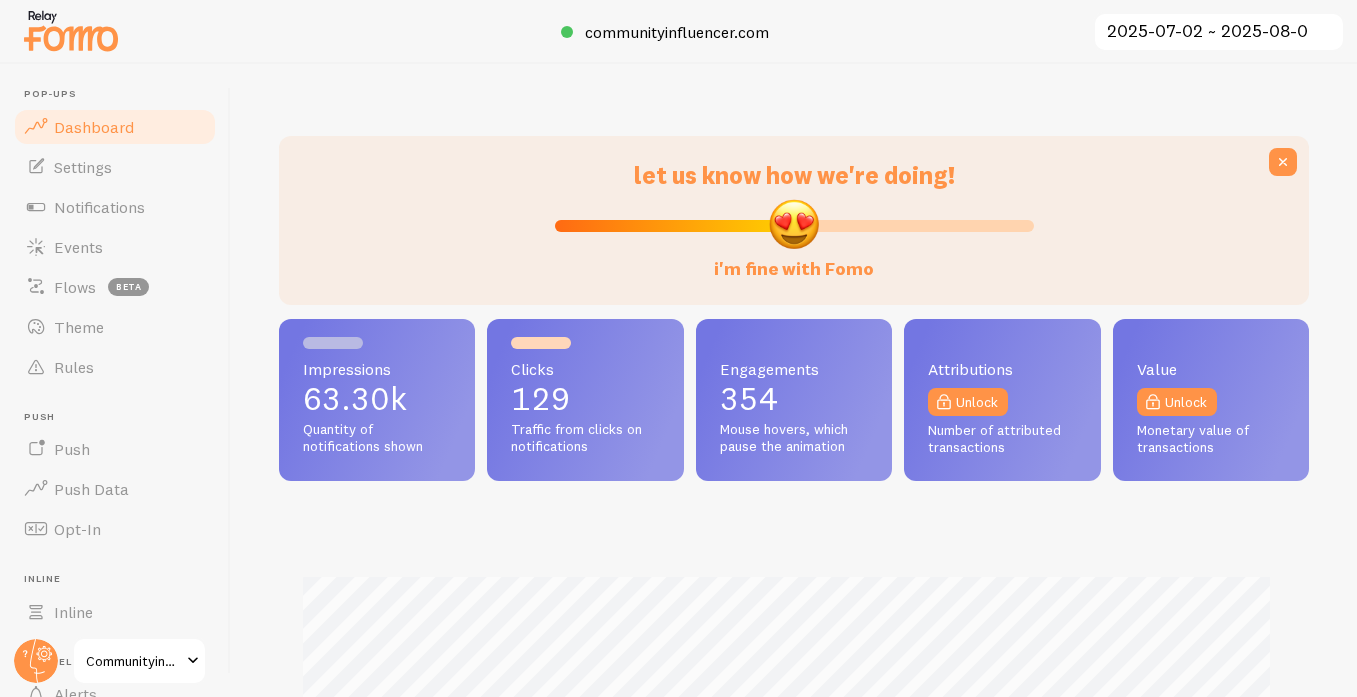 scroll, scrollTop: 999474, scrollLeft: 998985, axis: both 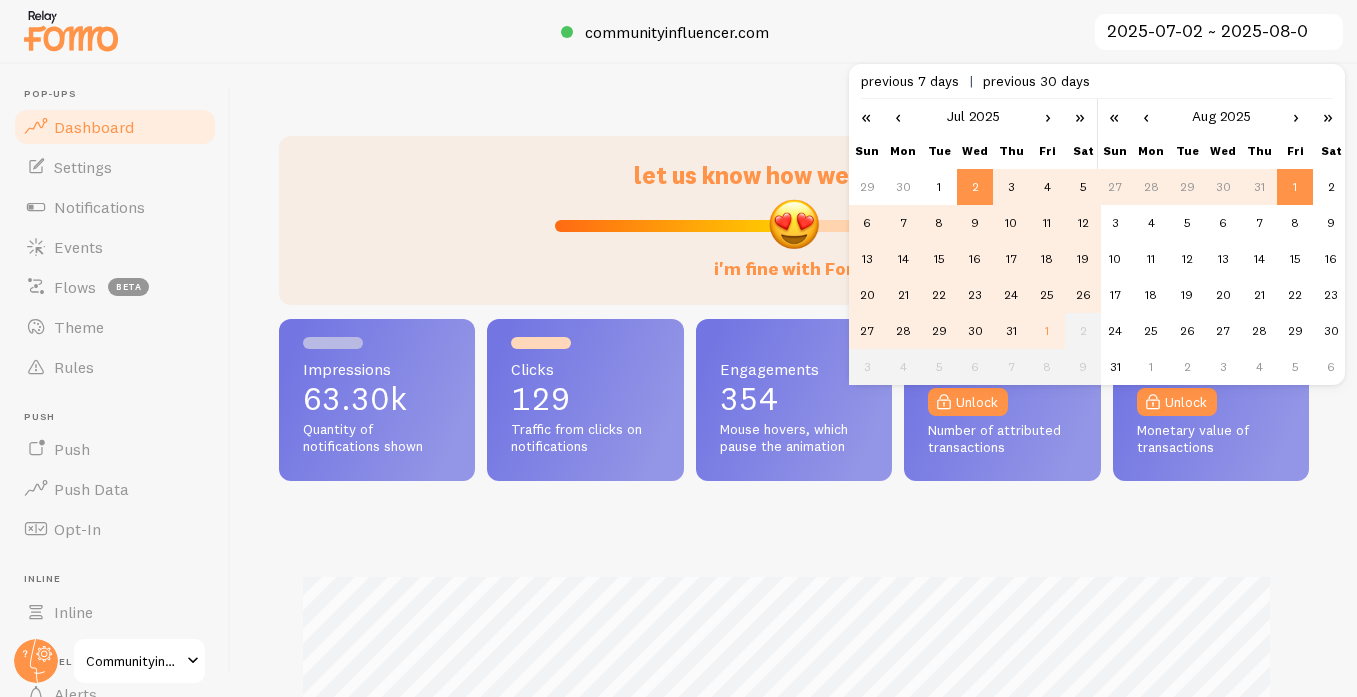 click on "‹" at bounding box center [1146, 116] 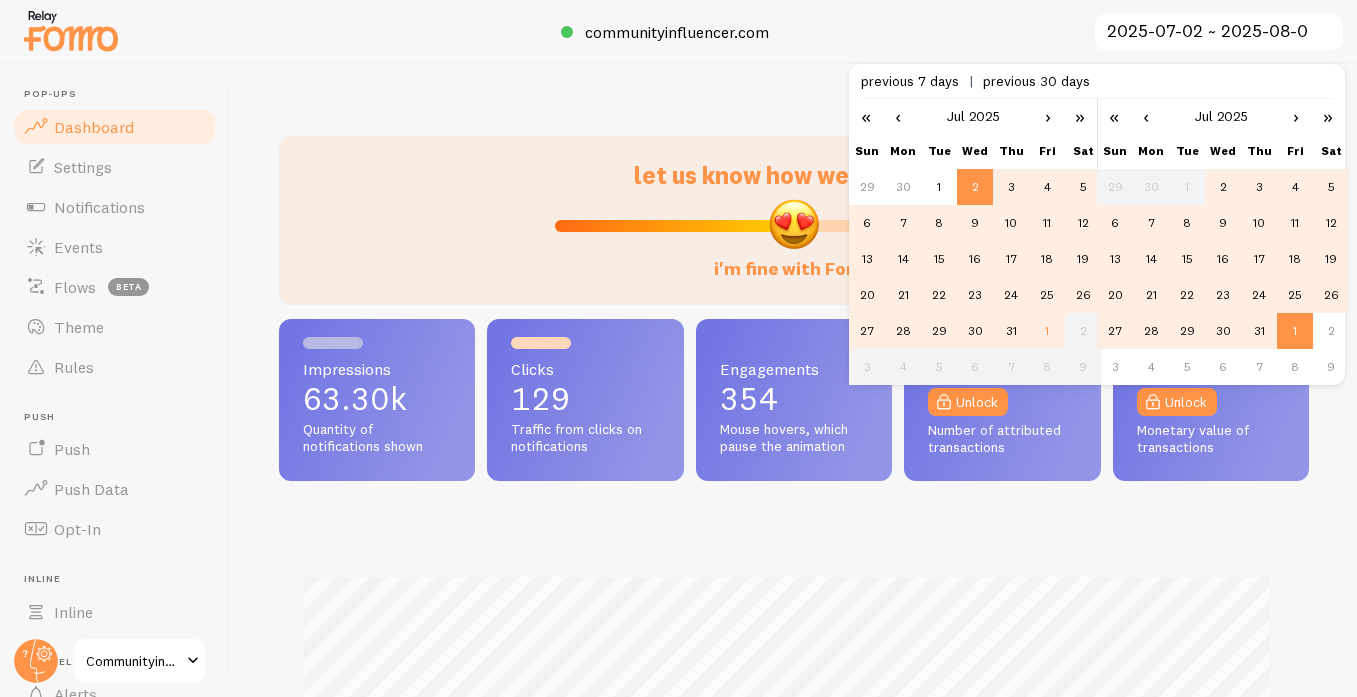 click on "31" at bounding box center [1259, 331] 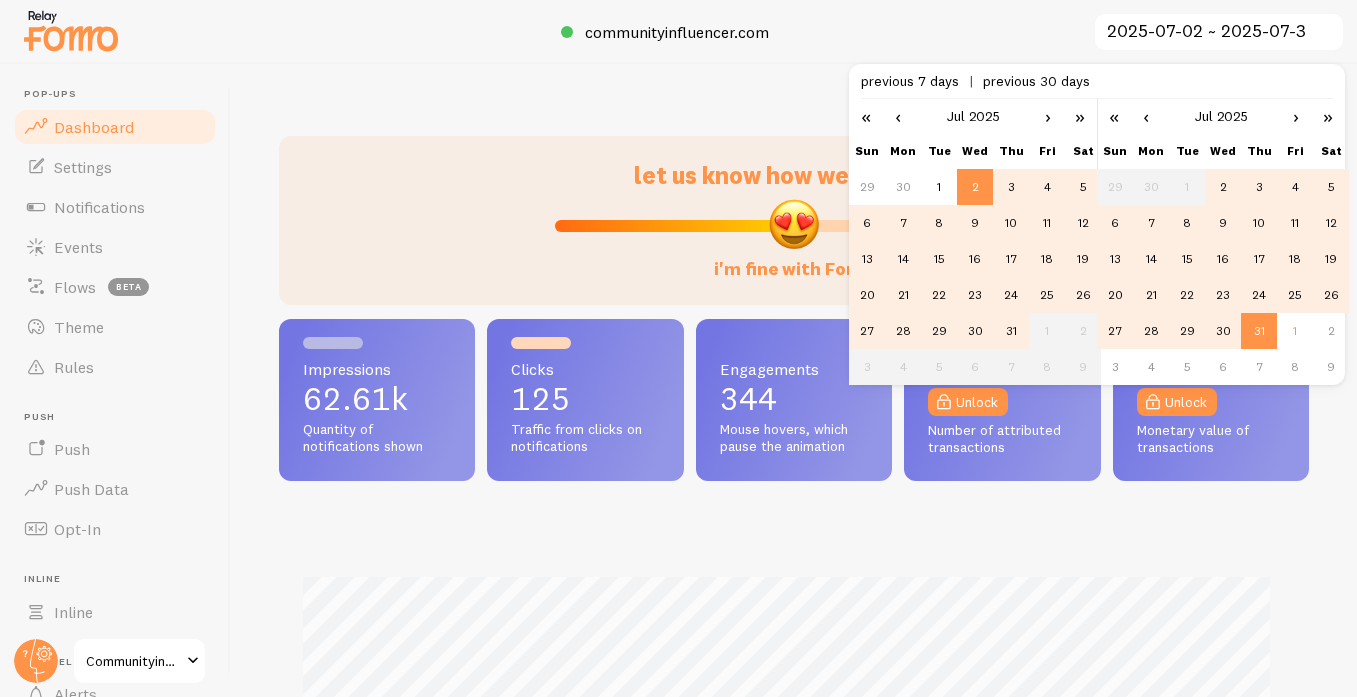 scroll, scrollTop: 999474, scrollLeft: 998985, axis: both 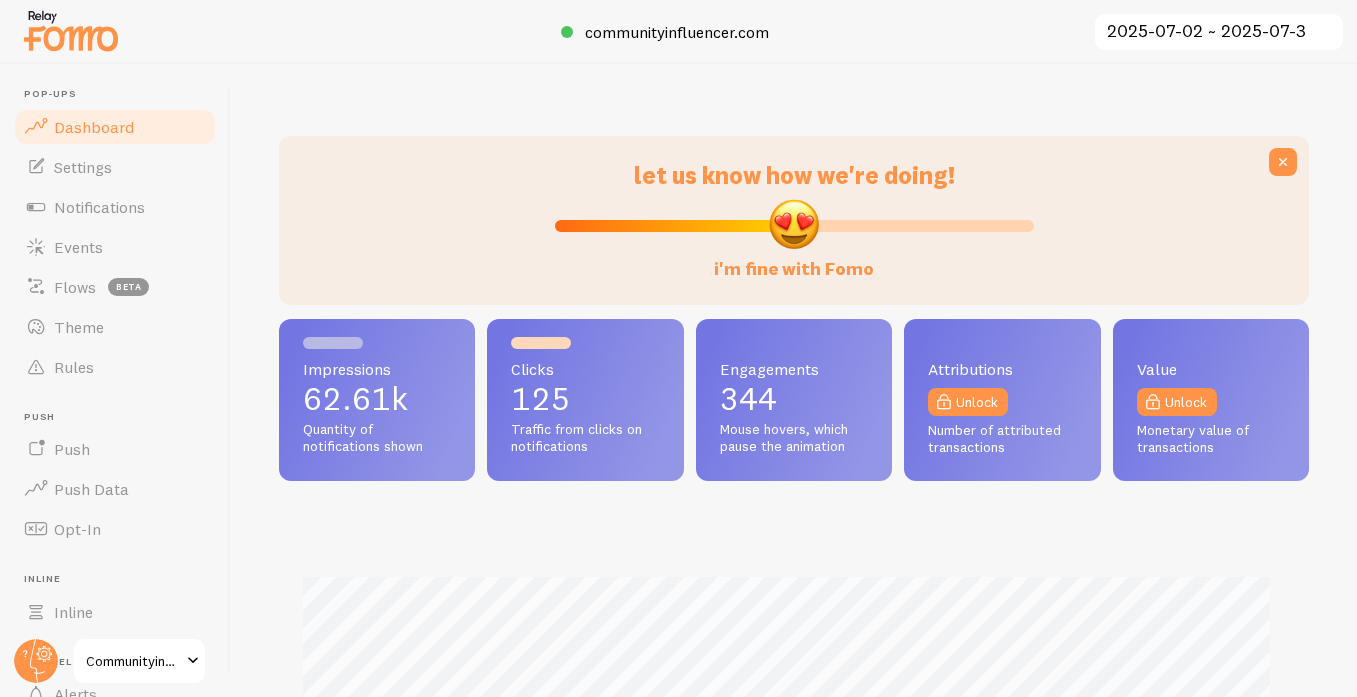 click on "let us know how we're doing!
i'm fine with Fomo
Impressions
[NUMBER]
Quantity of notifications shown
Clicks
[NUMBER]
Traffic from clicks on notifications
Engagements
[NUMBER]
Mouse hovers, which pause the animation
Attributions
Unlock
Number of attributed transactions
Value
Unlock
Monetary value of transactions       Impressions Clicks                 Earn commission
Share Fomo and earn up to 25% ongoing revenue on all new
signups
Enjoy more Stats
Connect Google Analytics to see Conversions & Sales
metrics
What's happening       [FIRST] bought
Aug 1st @ 10:59am" at bounding box center (794, 380) 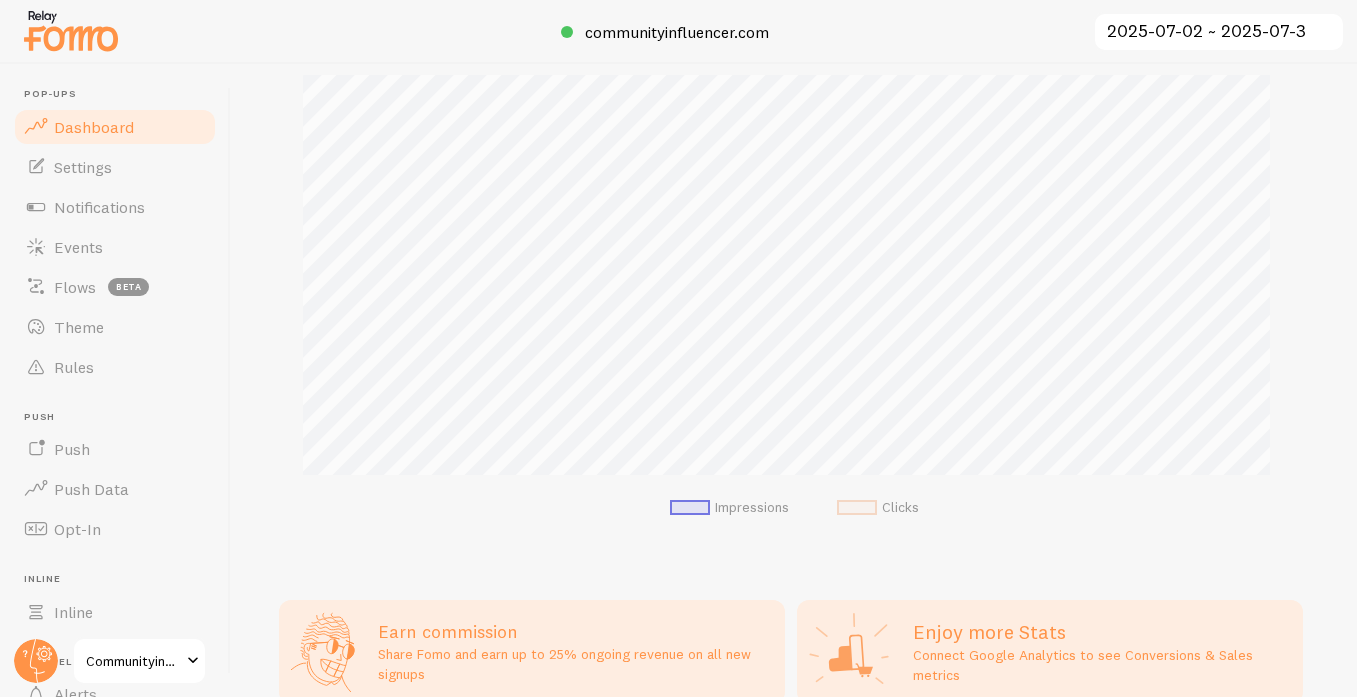 scroll, scrollTop: 308, scrollLeft: 0, axis: vertical 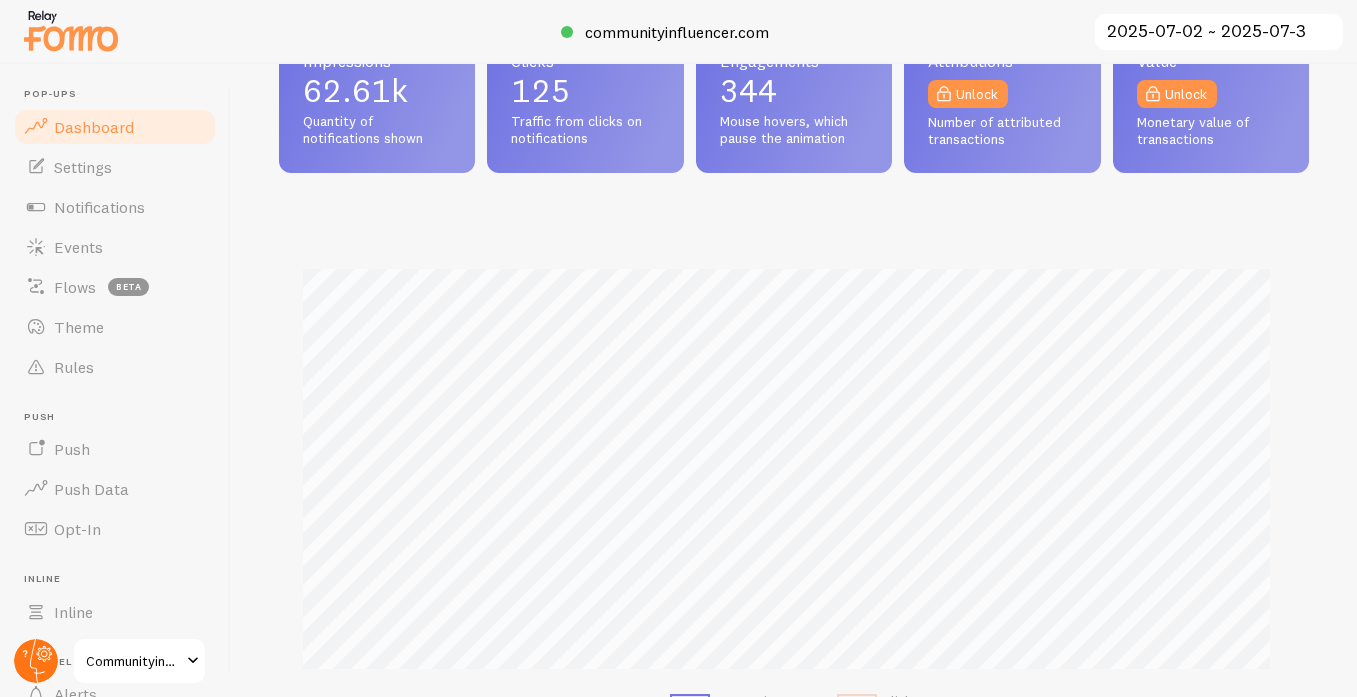 click 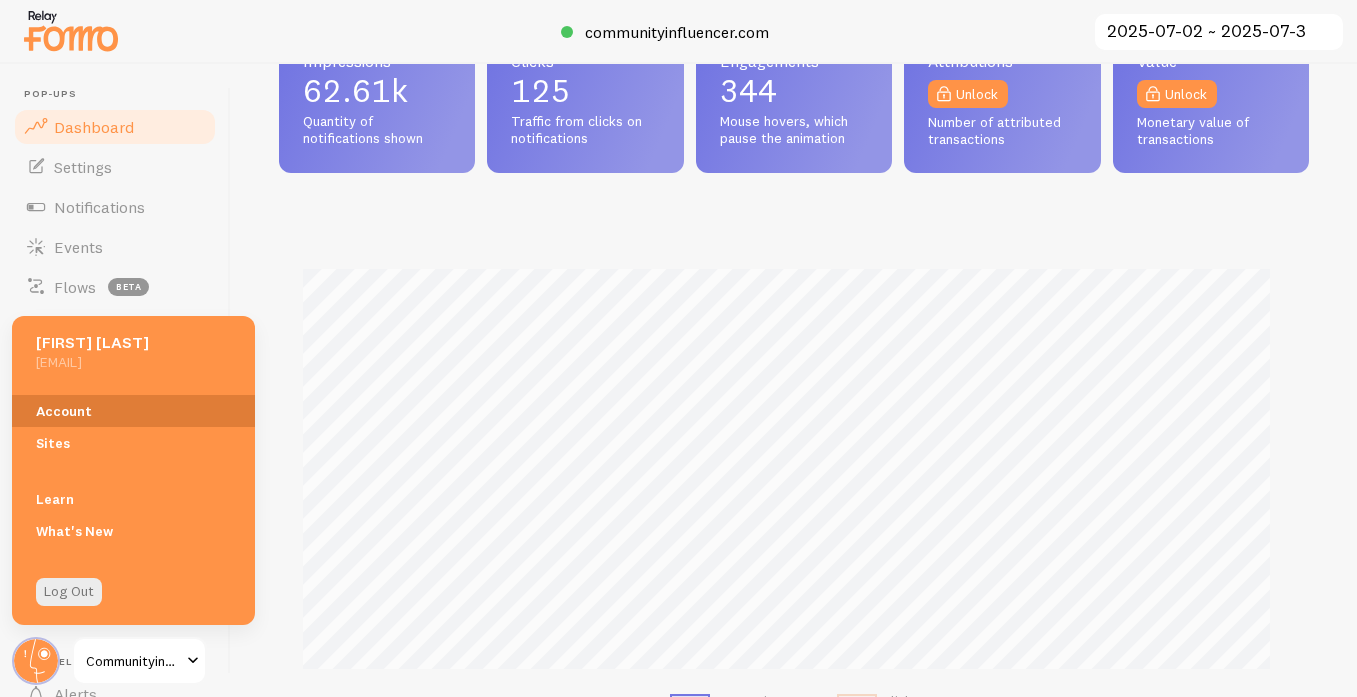 click on "Account" at bounding box center [133, 411] 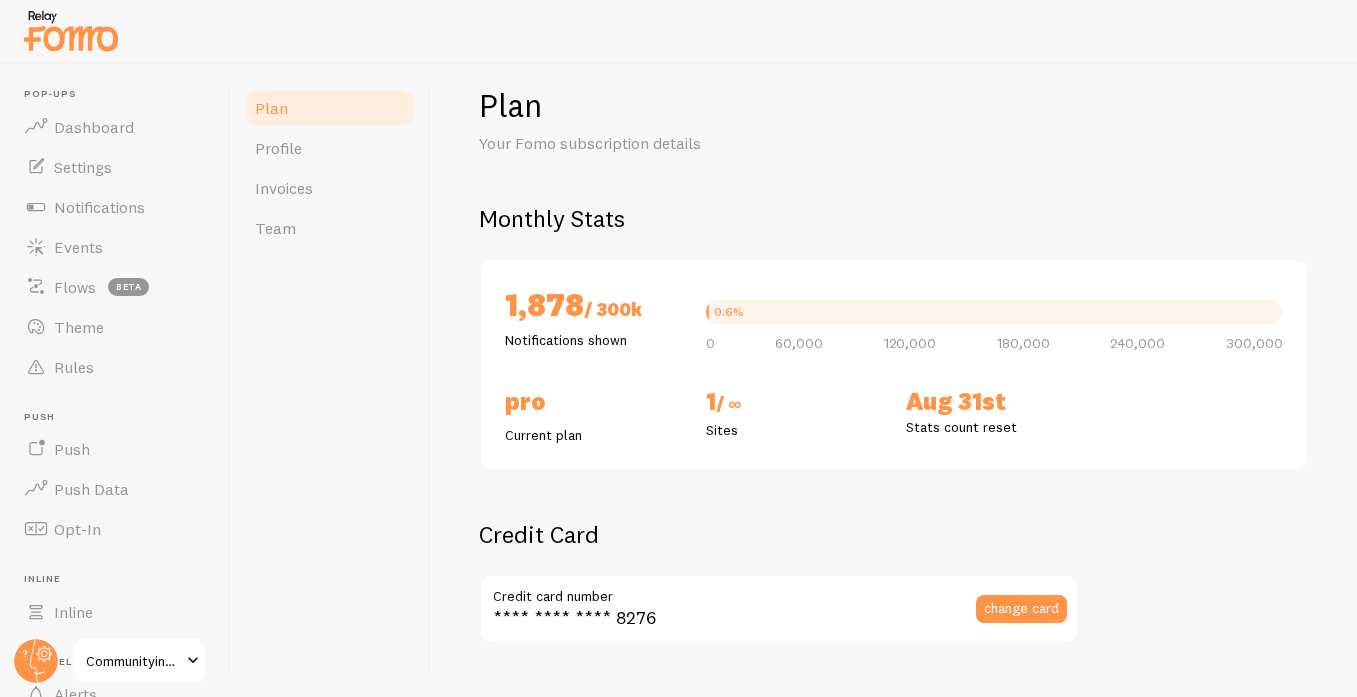 scroll, scrollTop: 28, scrollLeft: 0, axis: vertical 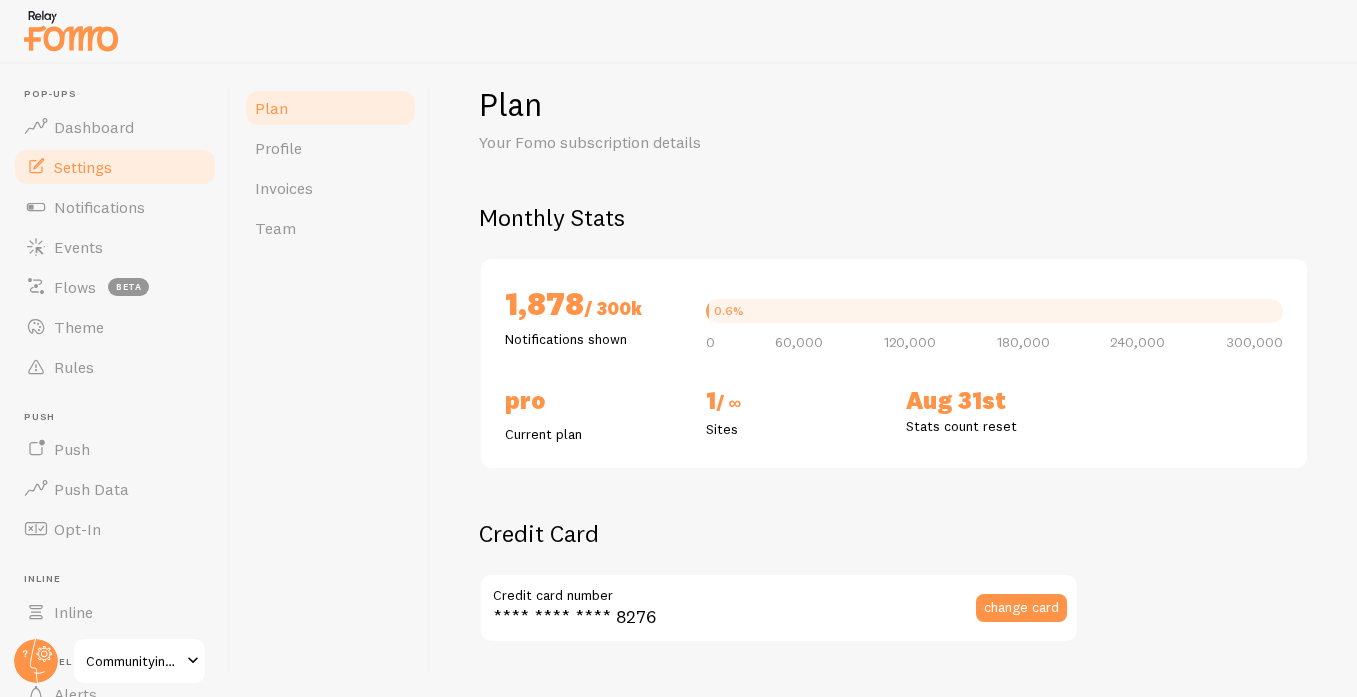click on "Settings" at bounding box center [115, 167] 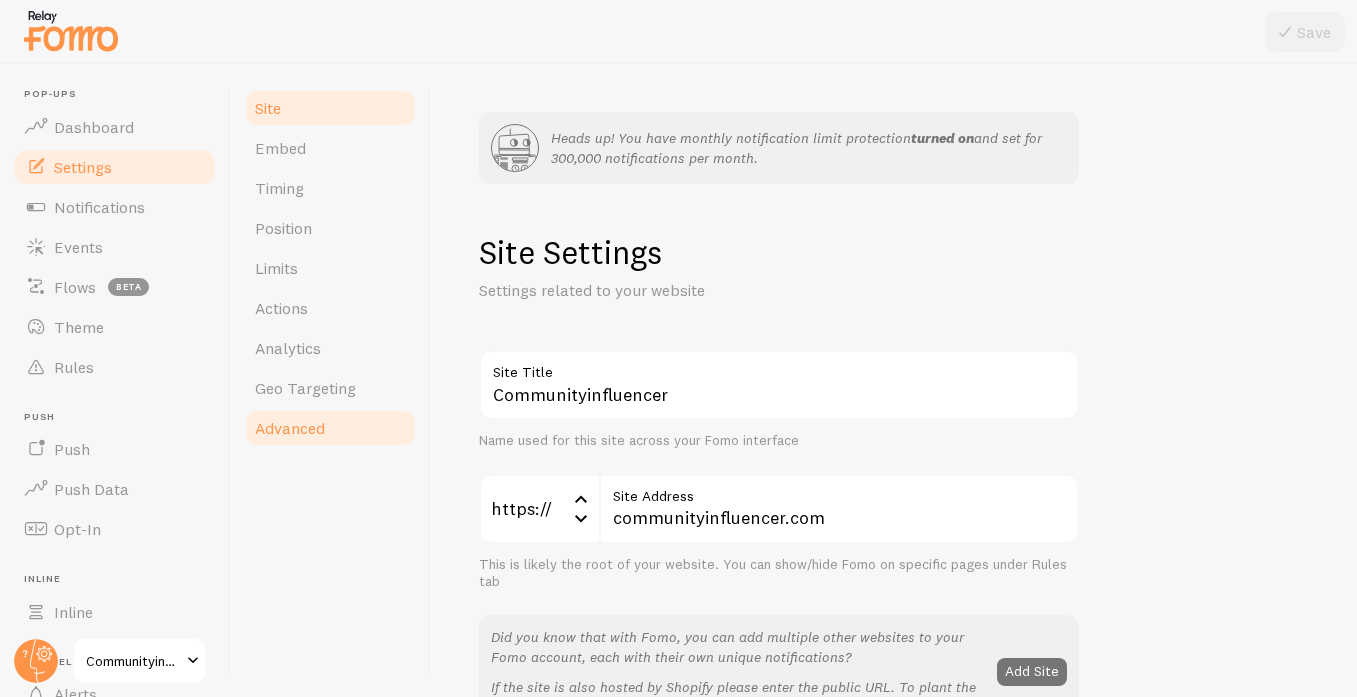 click on "Advanced" at bounding box center (290, 428) 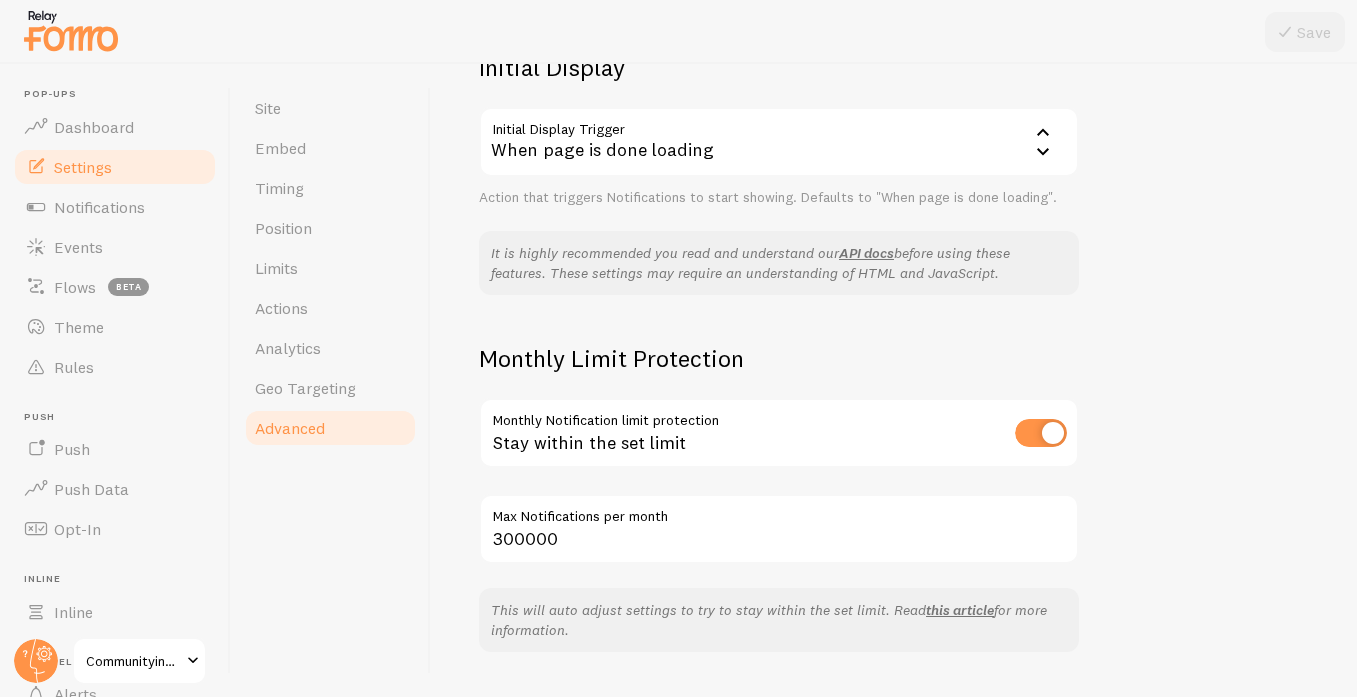 scroll, scrollTop: 677, scrollLeft: 0, axis: vertical 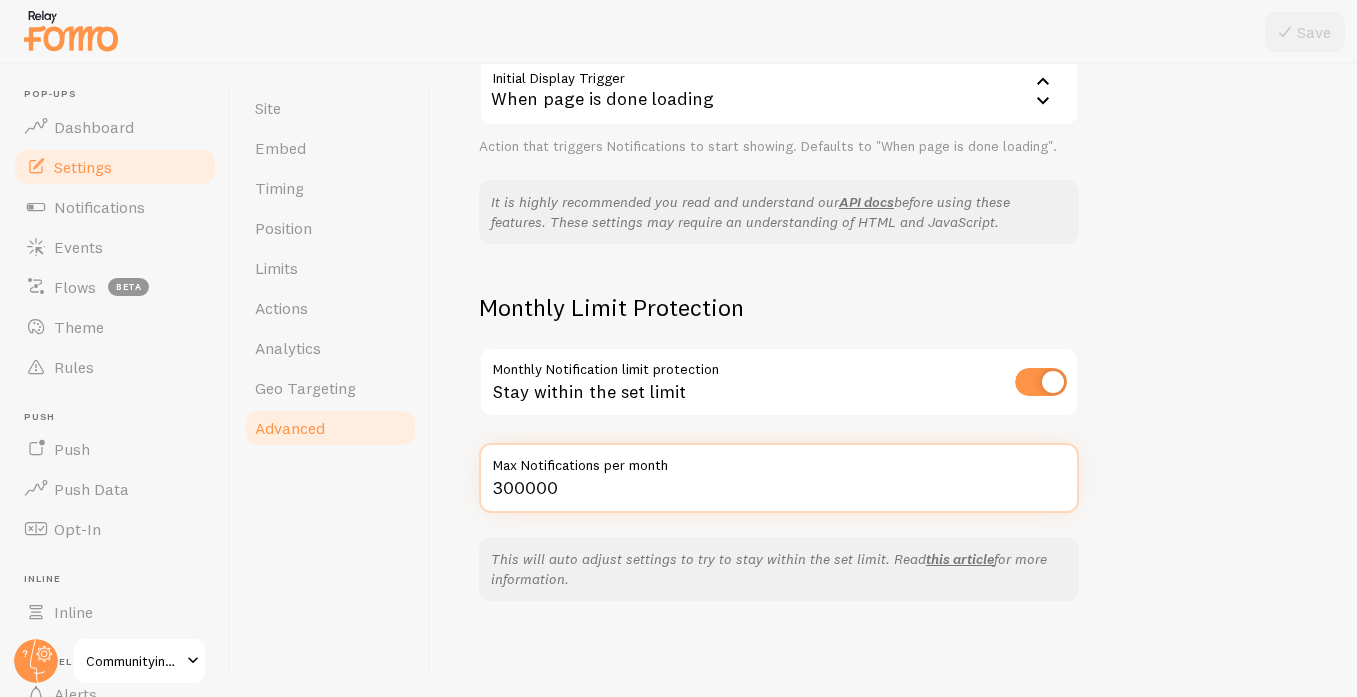 click on "300000" at bounding box center [779, 478] 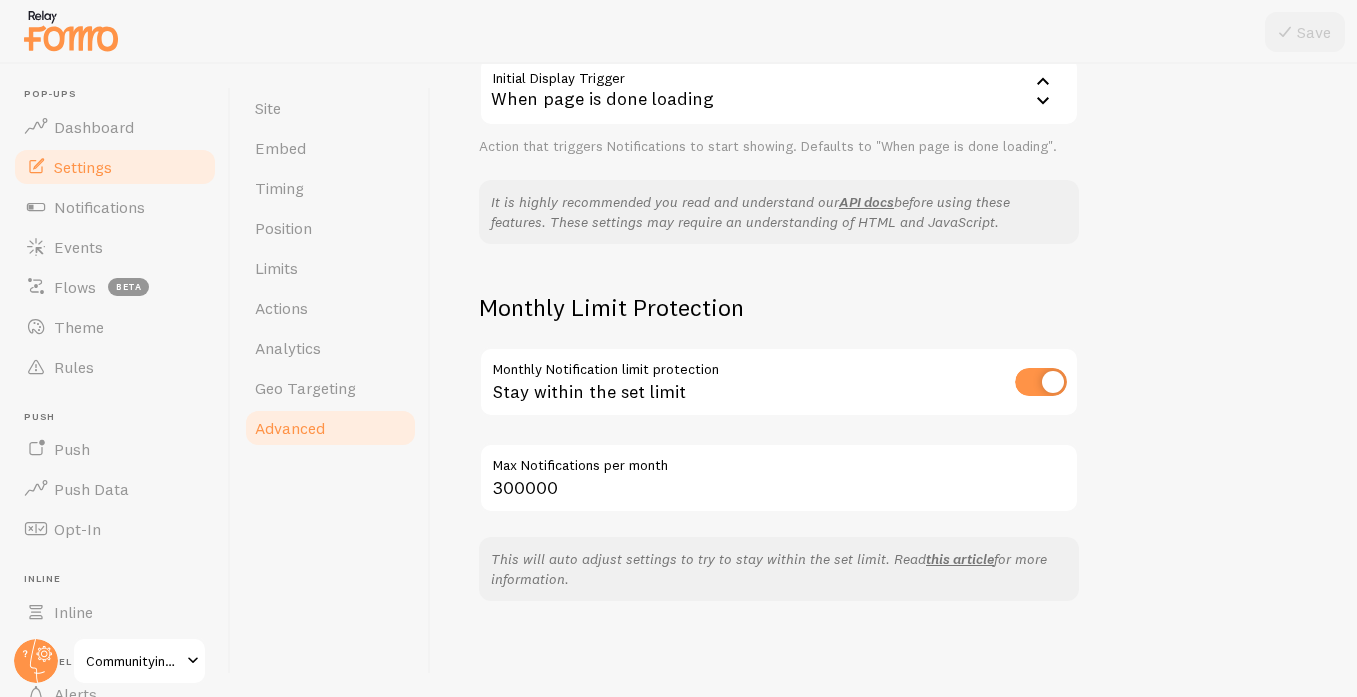 click on "Stay within the set limit" at bounding box center [779, 383] 